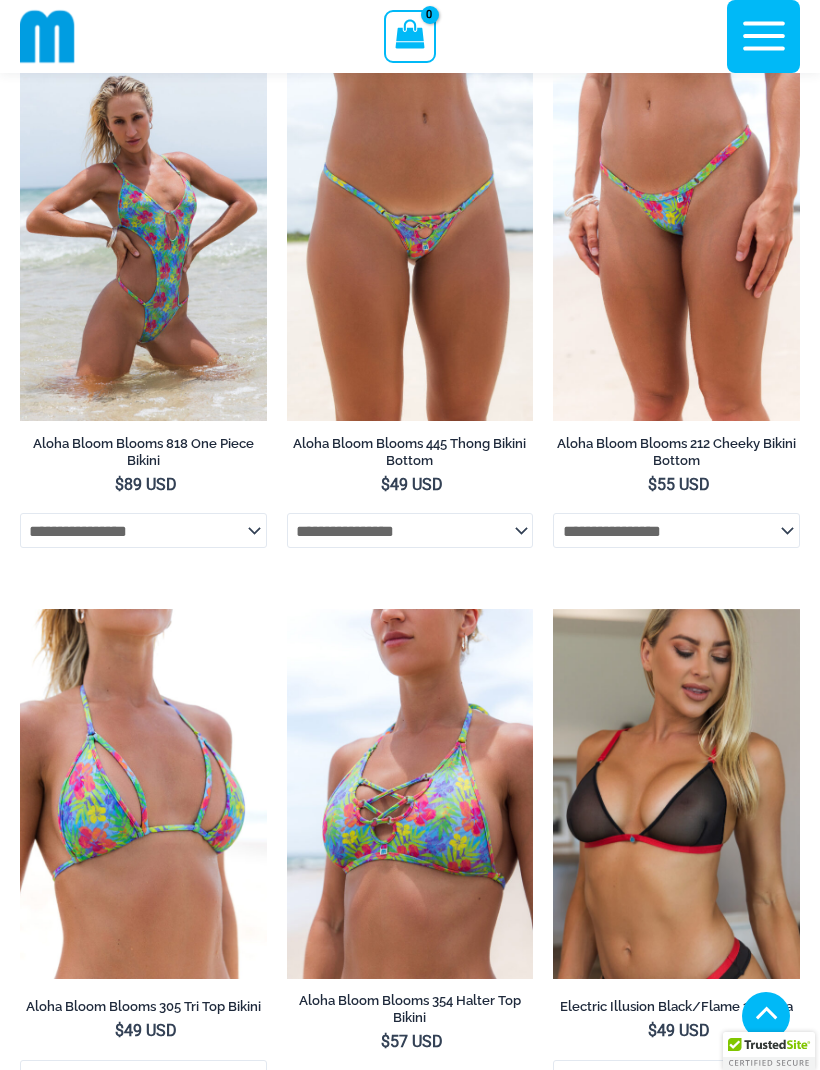scroll, scrollTop: 770, scrollLeft: 0, axis: vertical 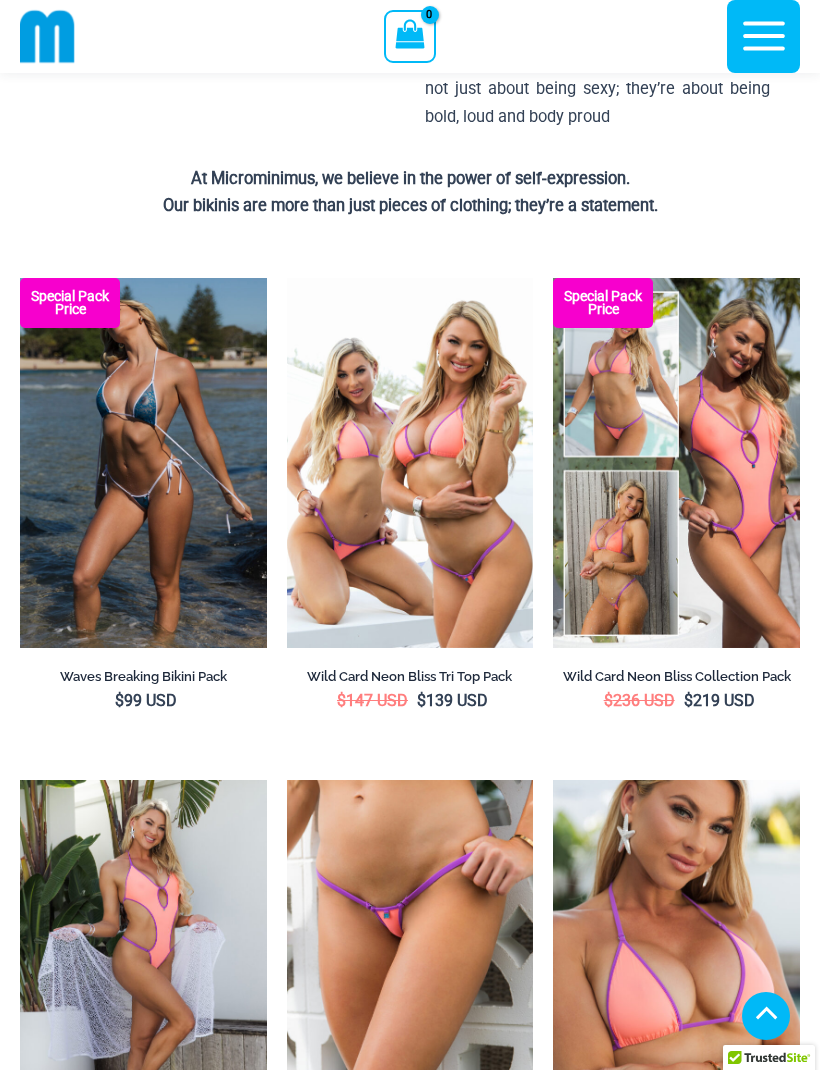 click at bounding box center (20, 278) 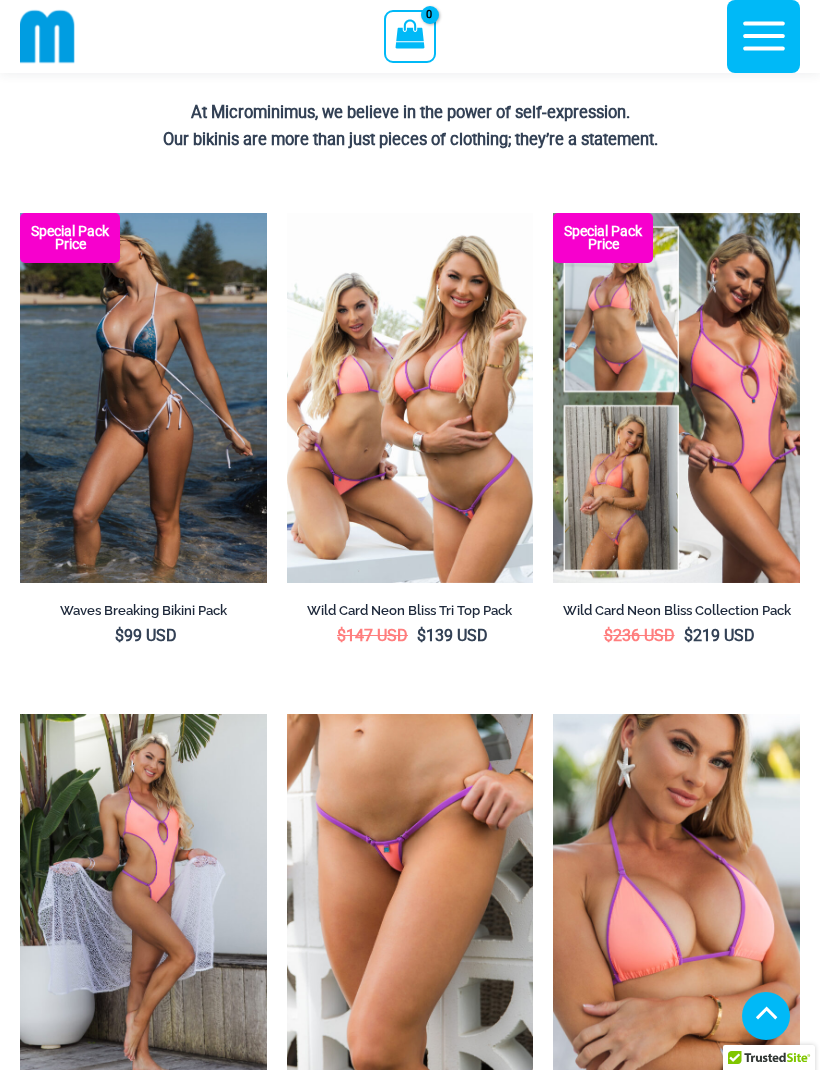 click 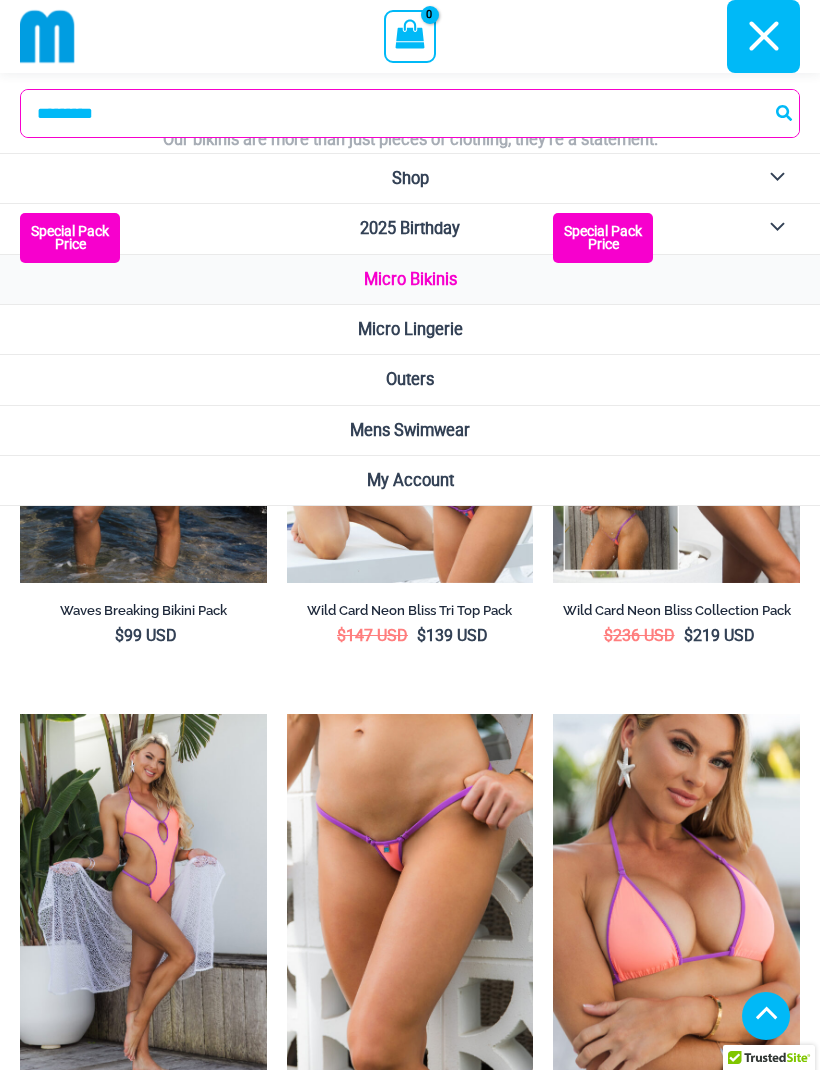 click on "Micro Lingerie" at bounding box center (410, 329) 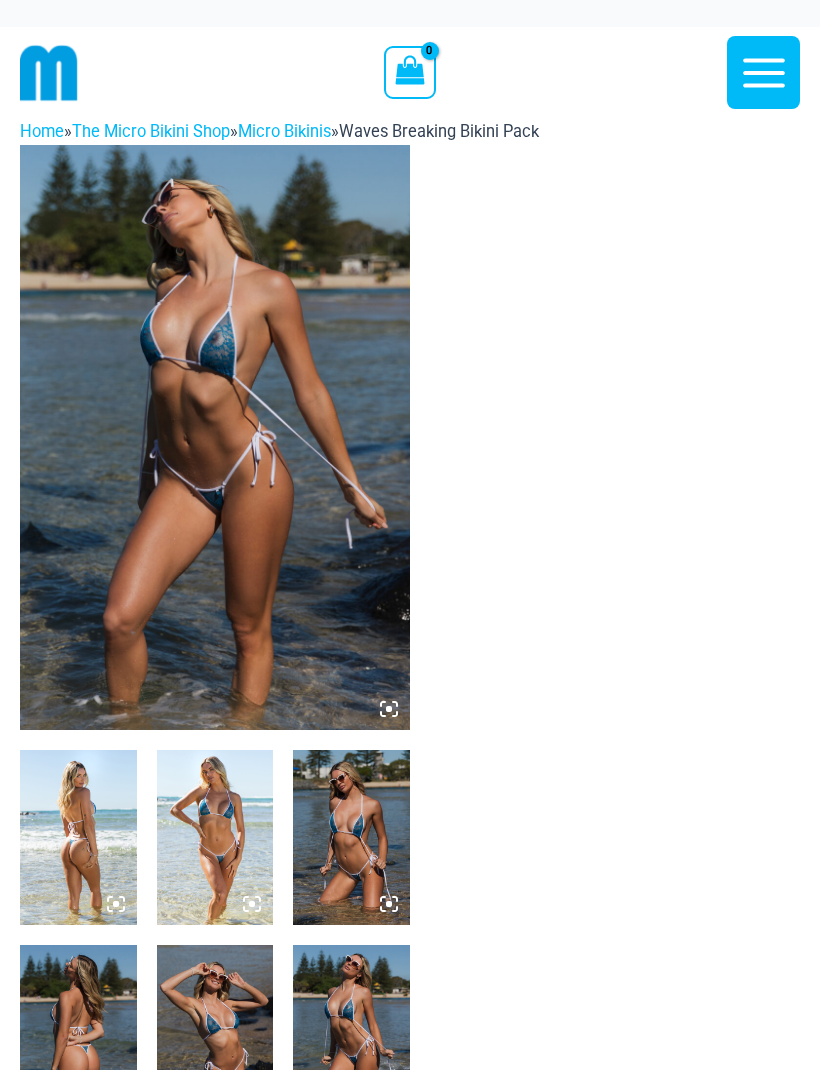 scroll, scrollTop: 0, scrollLeft: 0, axis: both 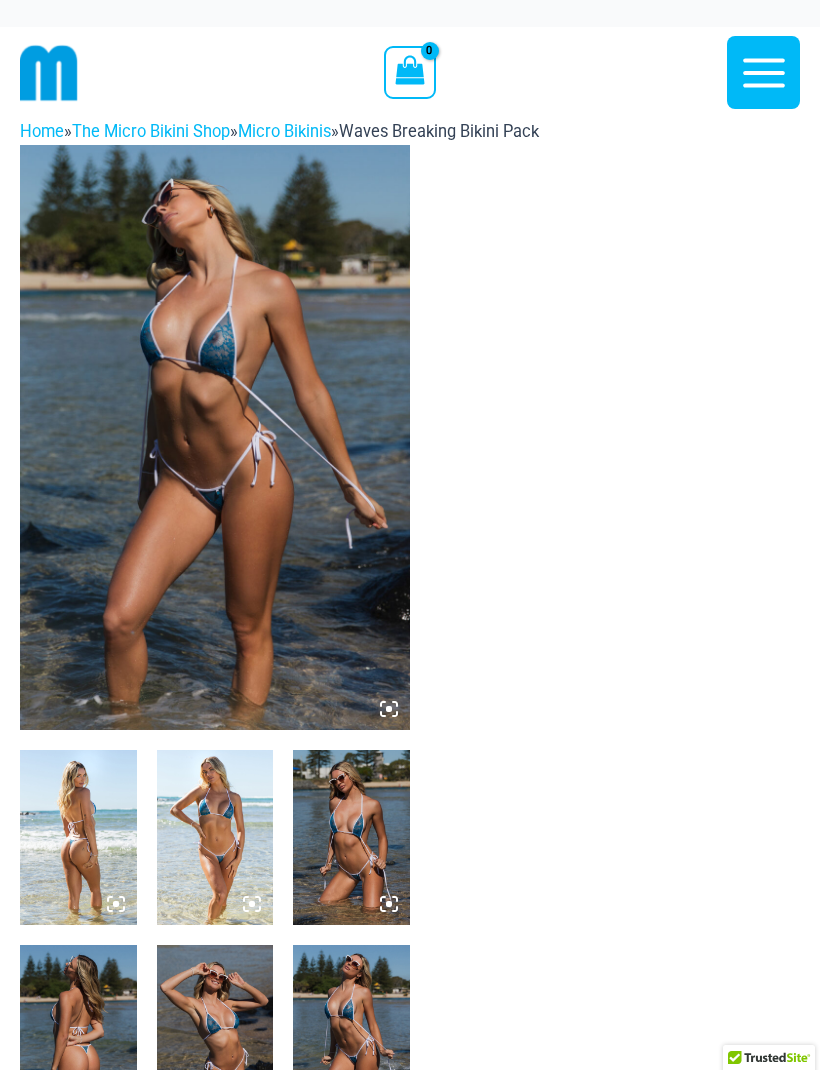 click at bounding box center (215, 437) 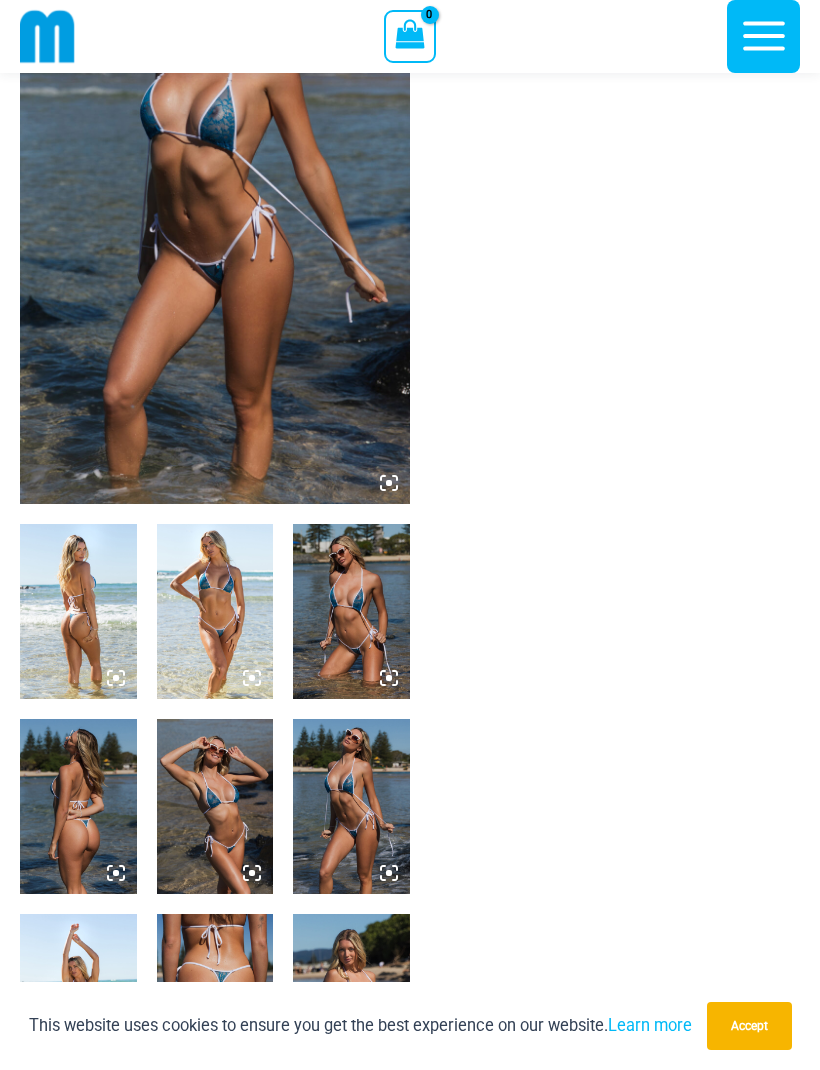 scroll, scrollTop: 225, scrollLeft: 0, axis: vertical 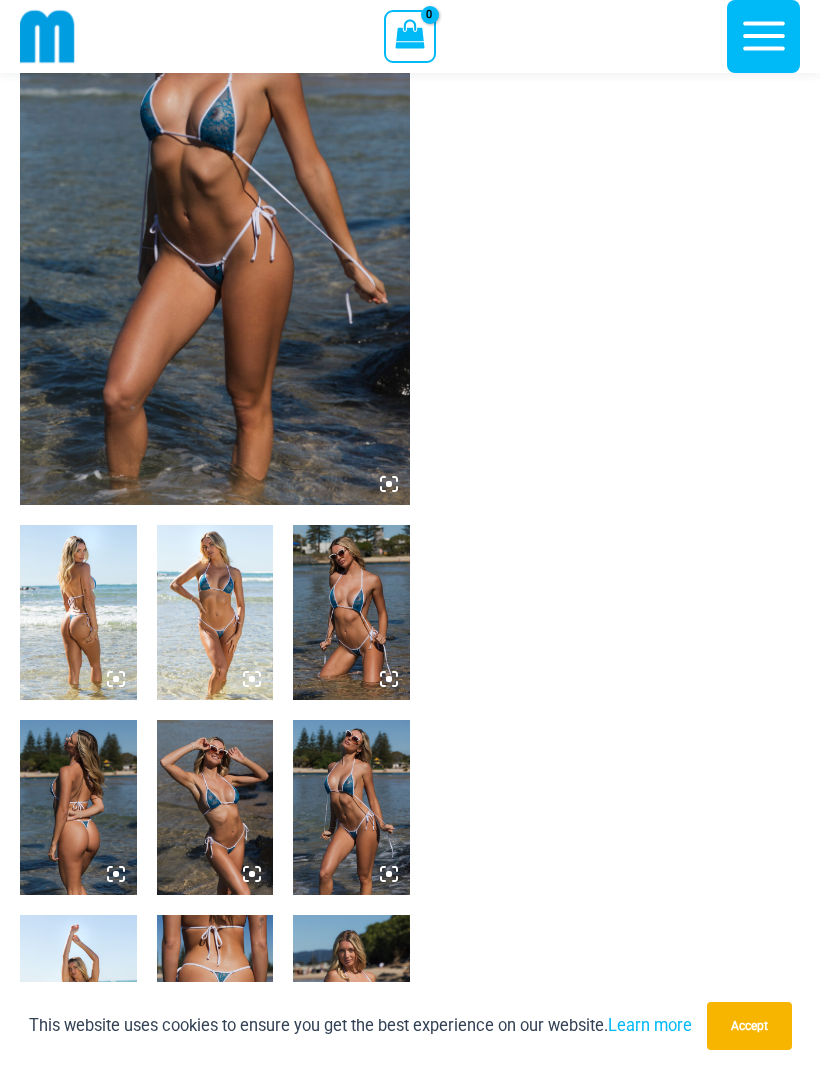 click at bounding box center (215, 212) 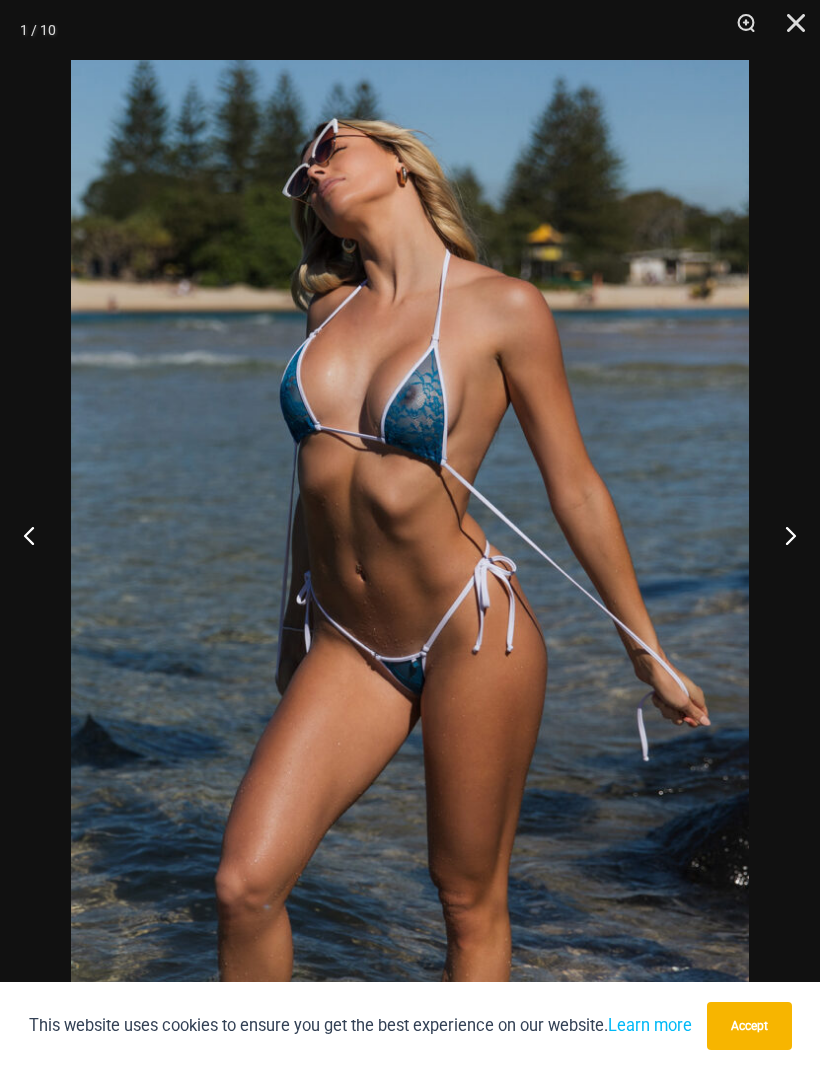 click at bounding box center (782, 535) 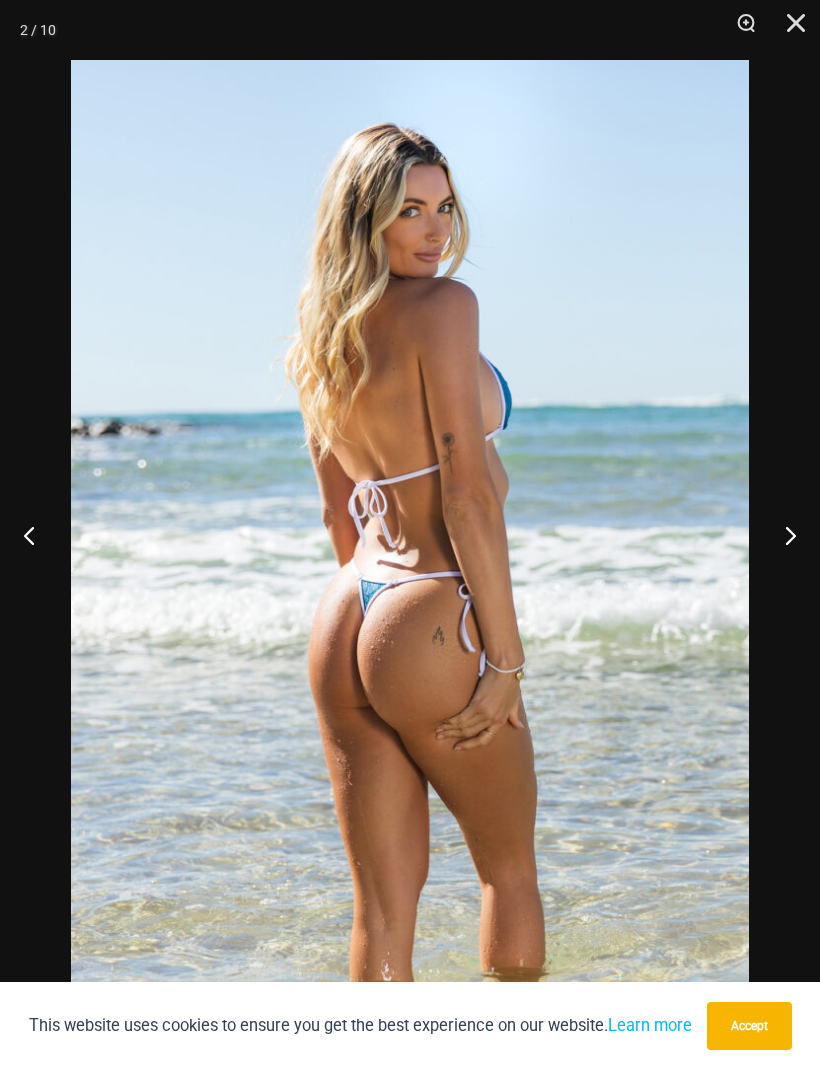 click at bounding box center (782, 535) 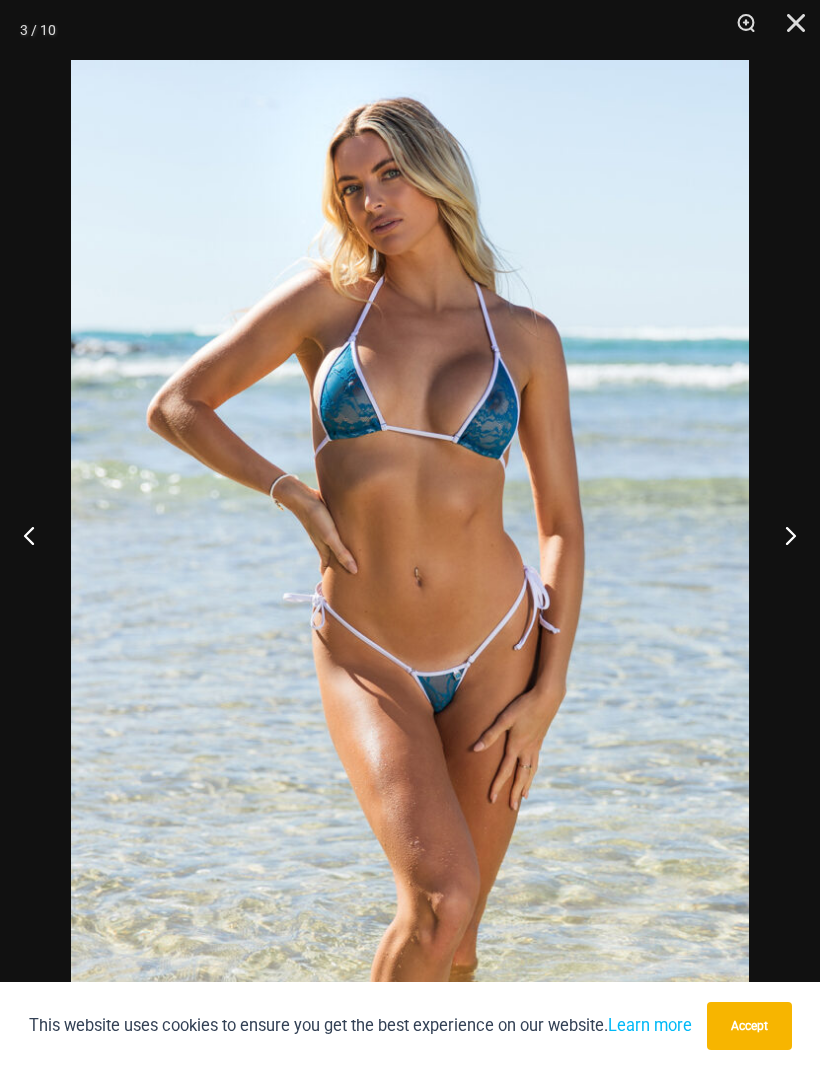 click at bounding box center [782, 535] 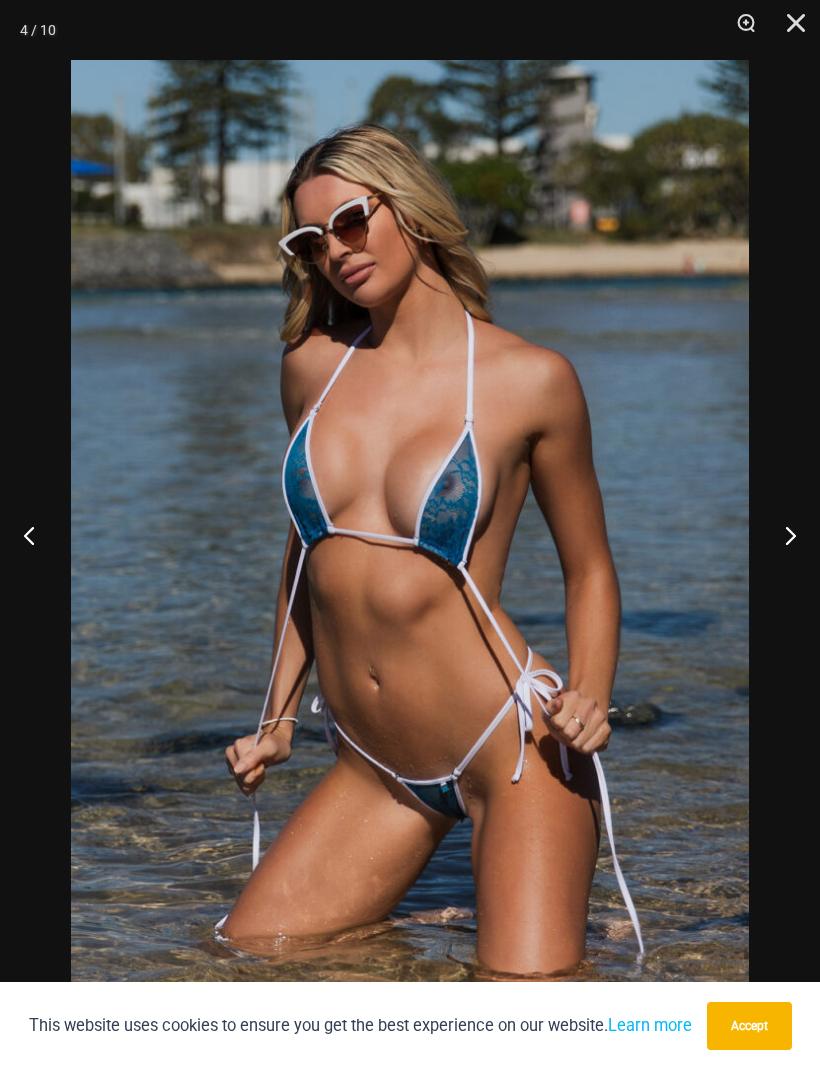 click at bounding box center (782, 535) 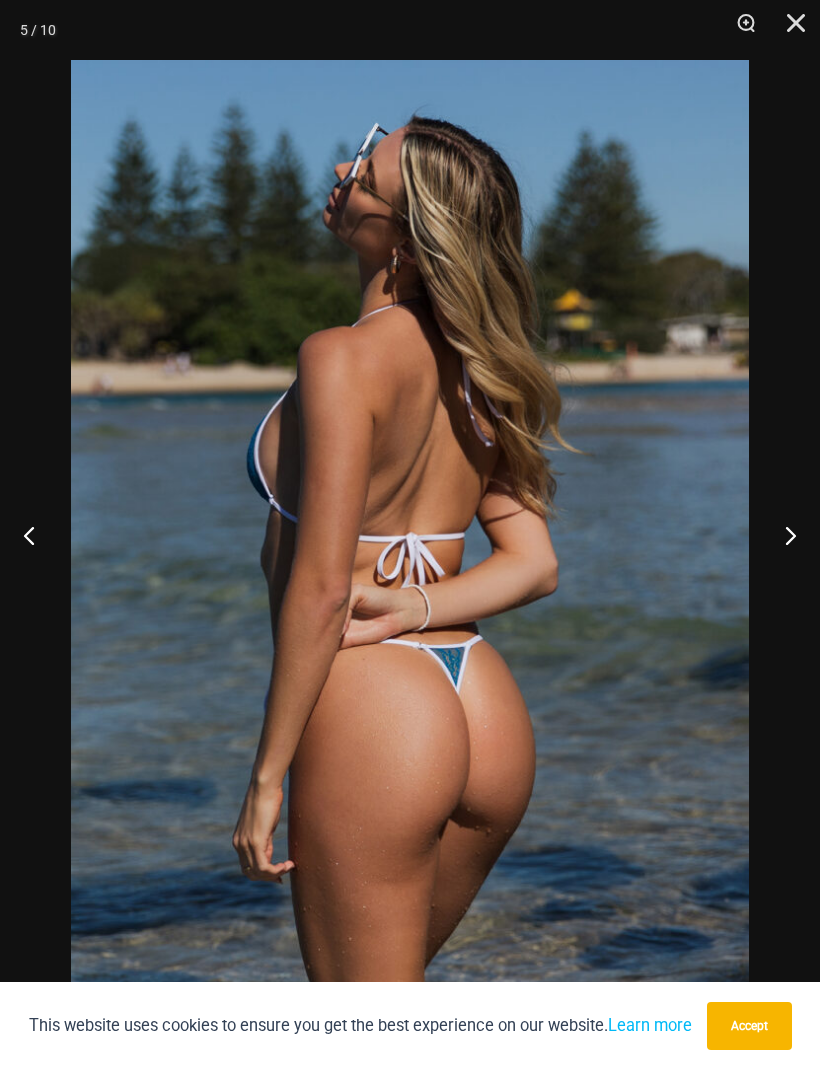 click at bounding box center [782, 535] 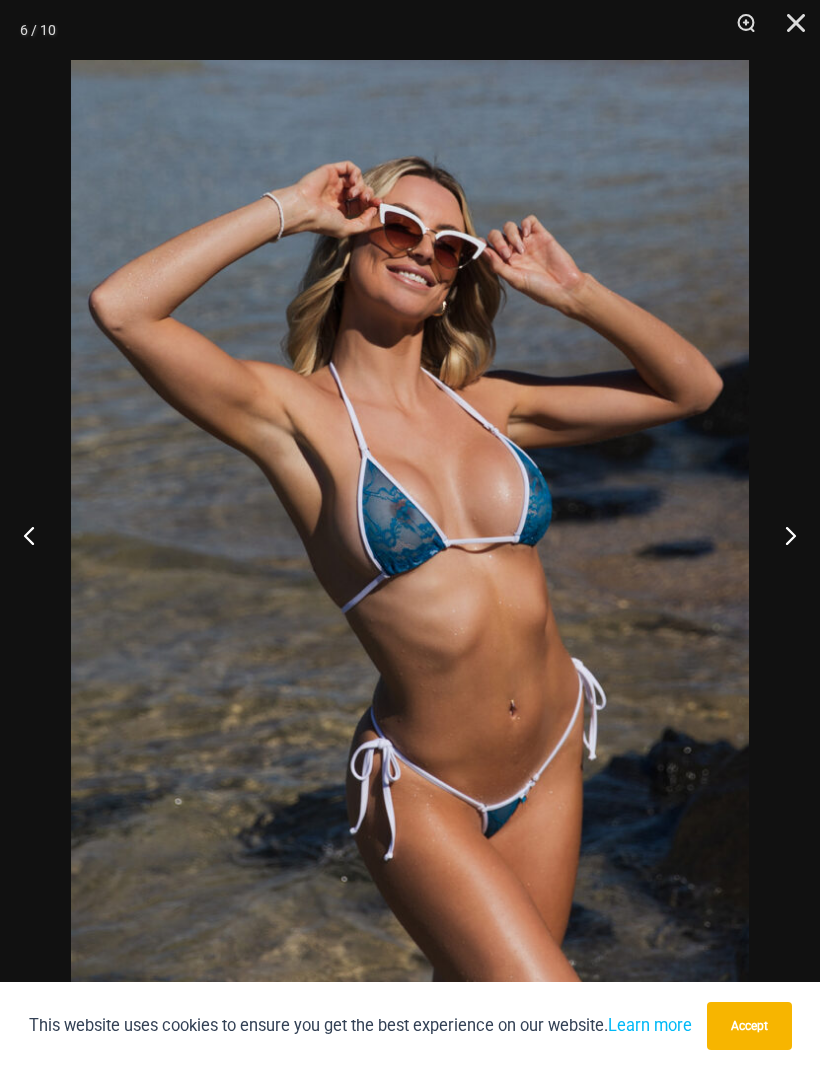 click at bounding box center (782, 535) 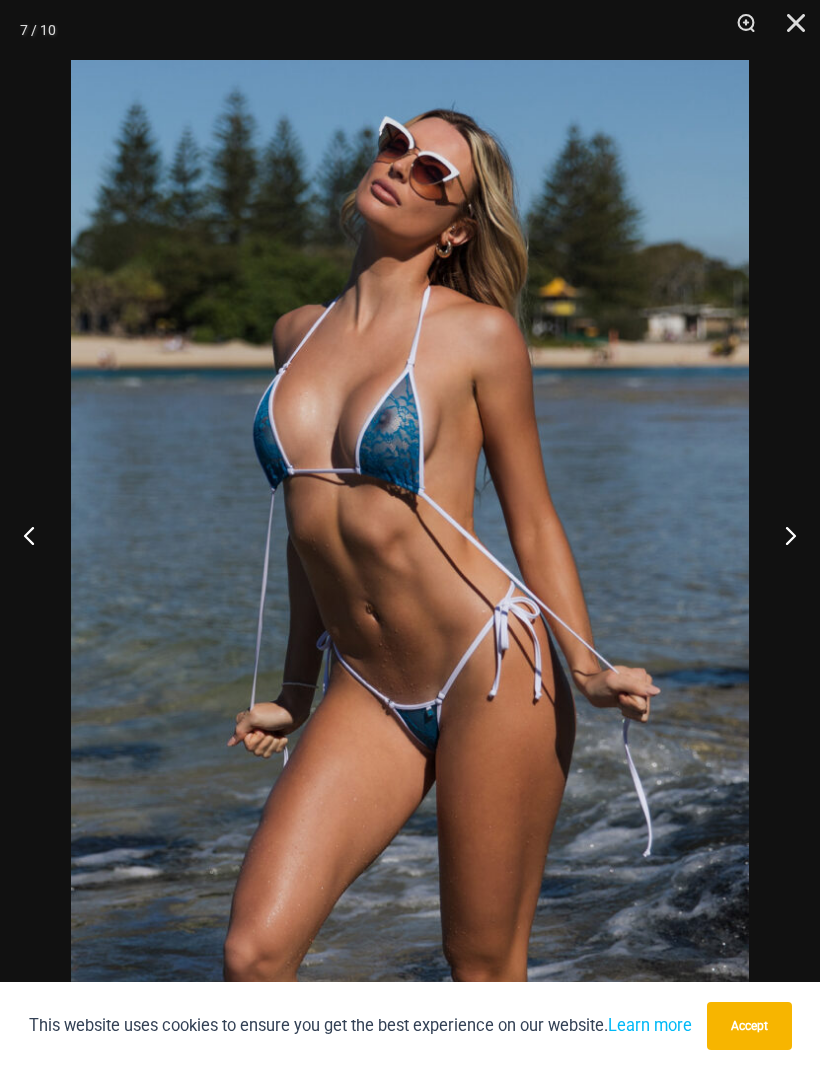 click at bounding box center (782, 535) 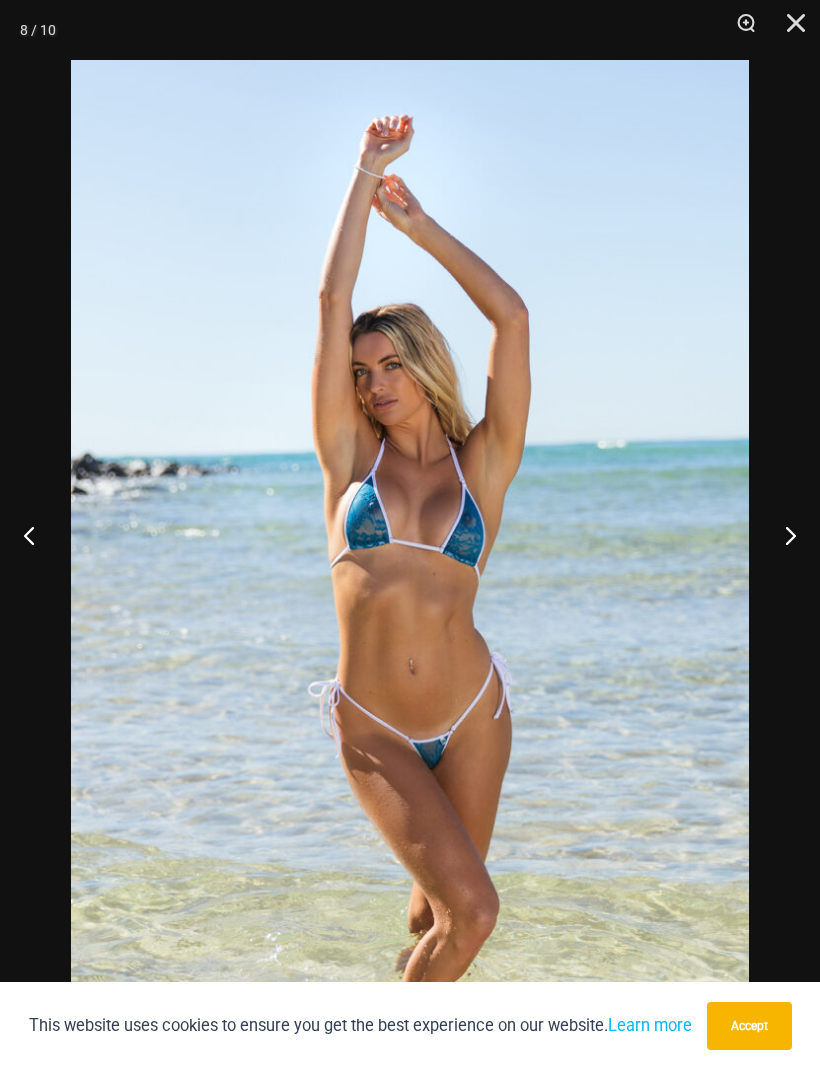 click at bounding box center (782, 535) 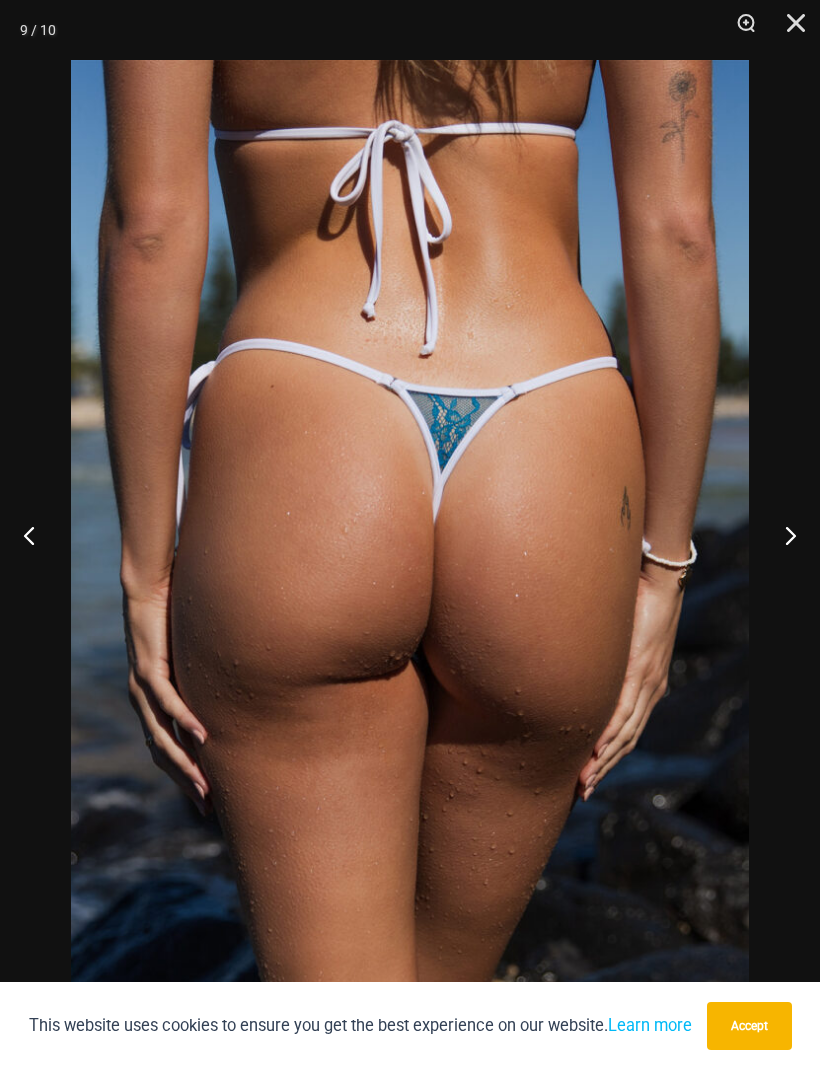 click at bounding box center [782, 535] 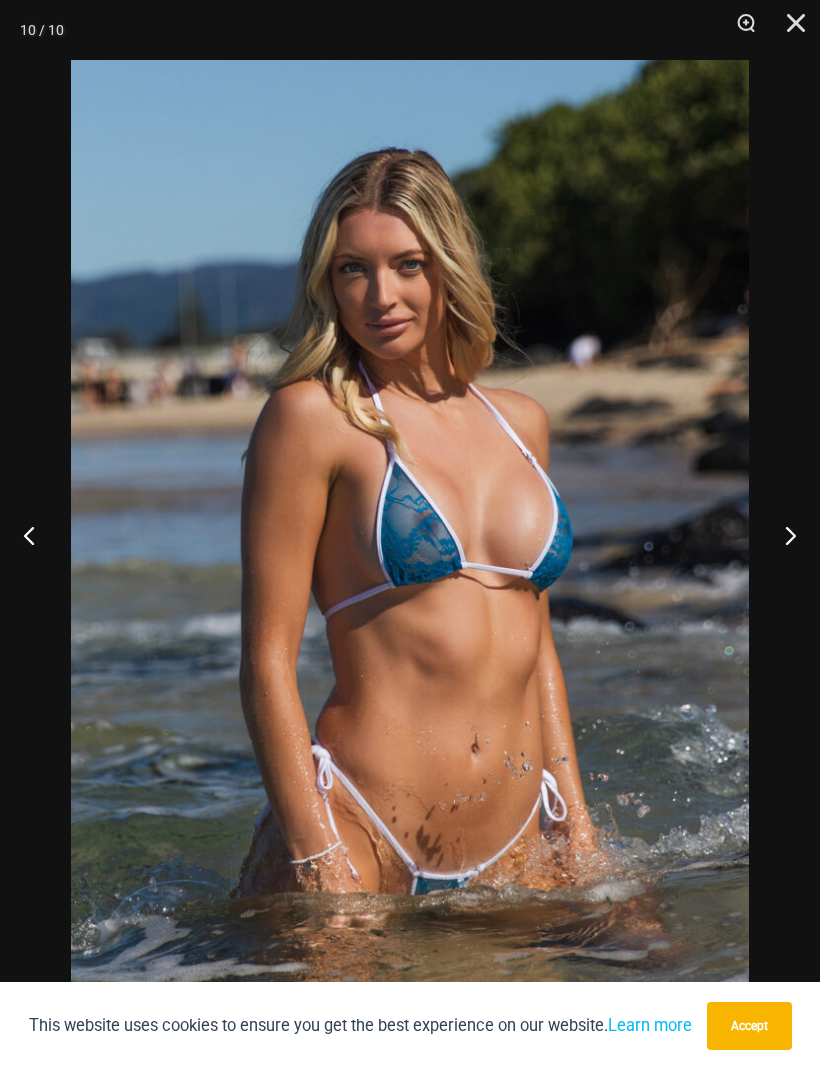 click at bounding box center [782, 535] 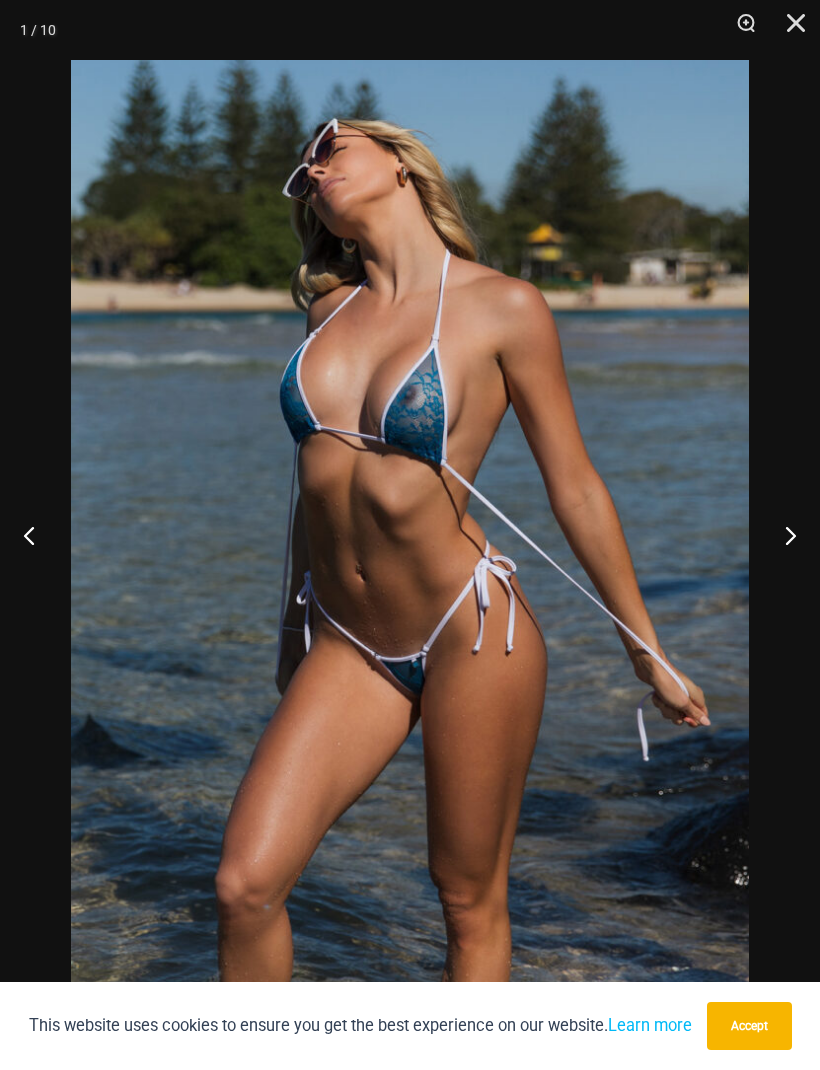 click at bounding box center (782, 535) 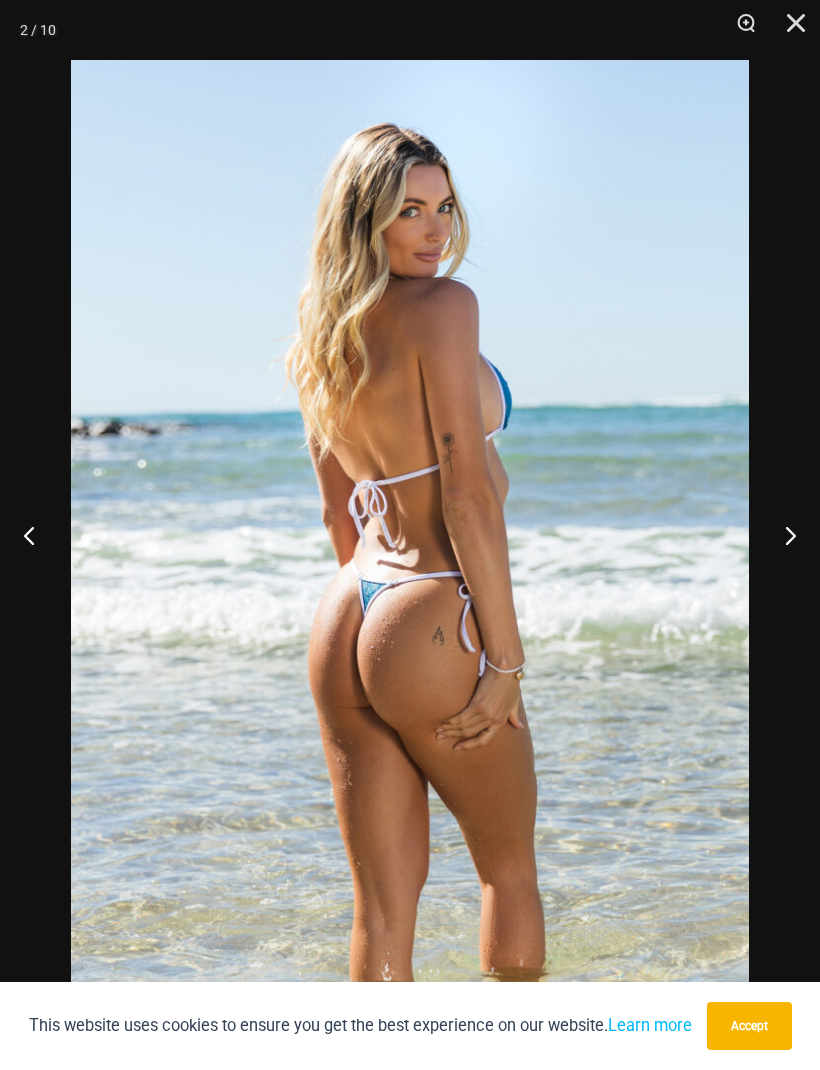 click at bounding box center (782, 535) 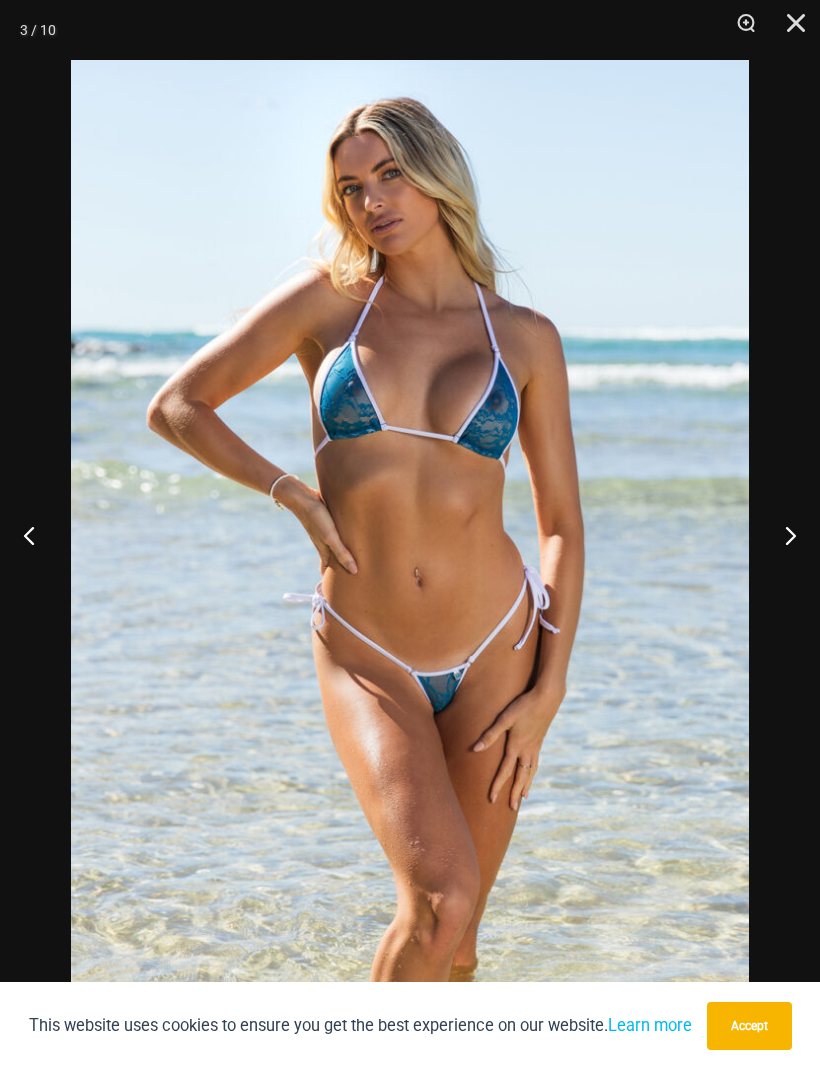 click at bounding box center (782, 535) 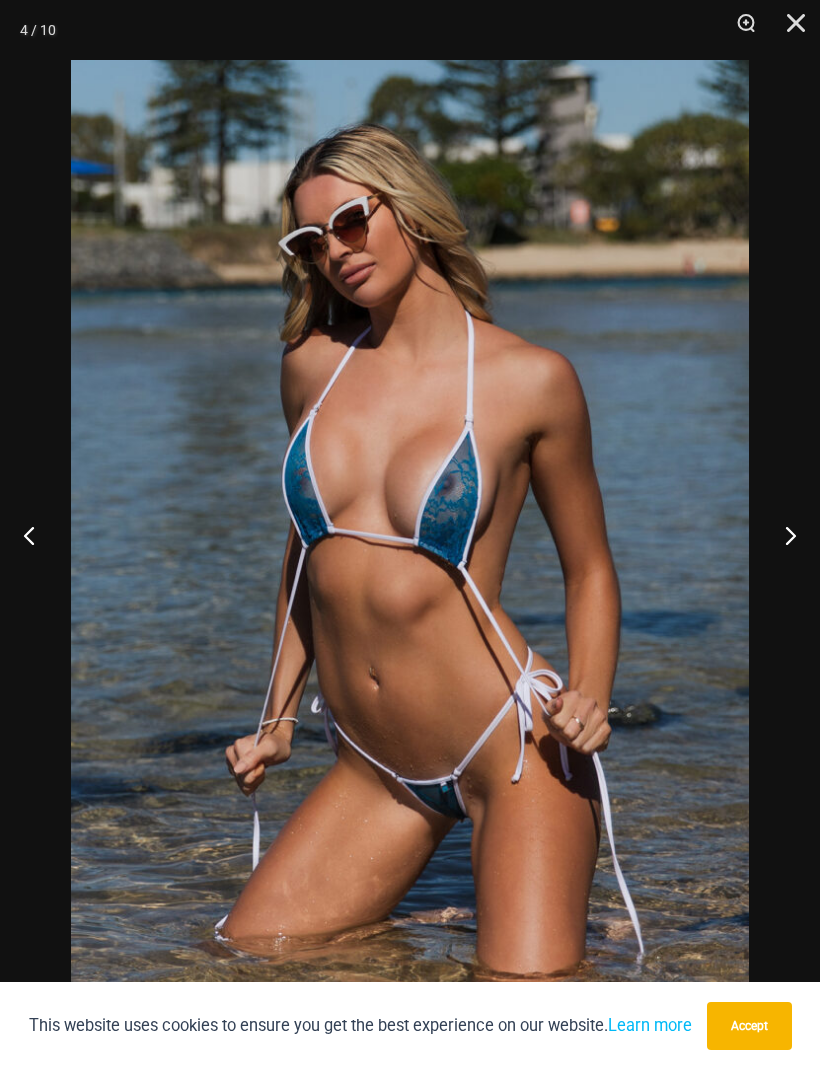 click at bounding box center (782, 535) 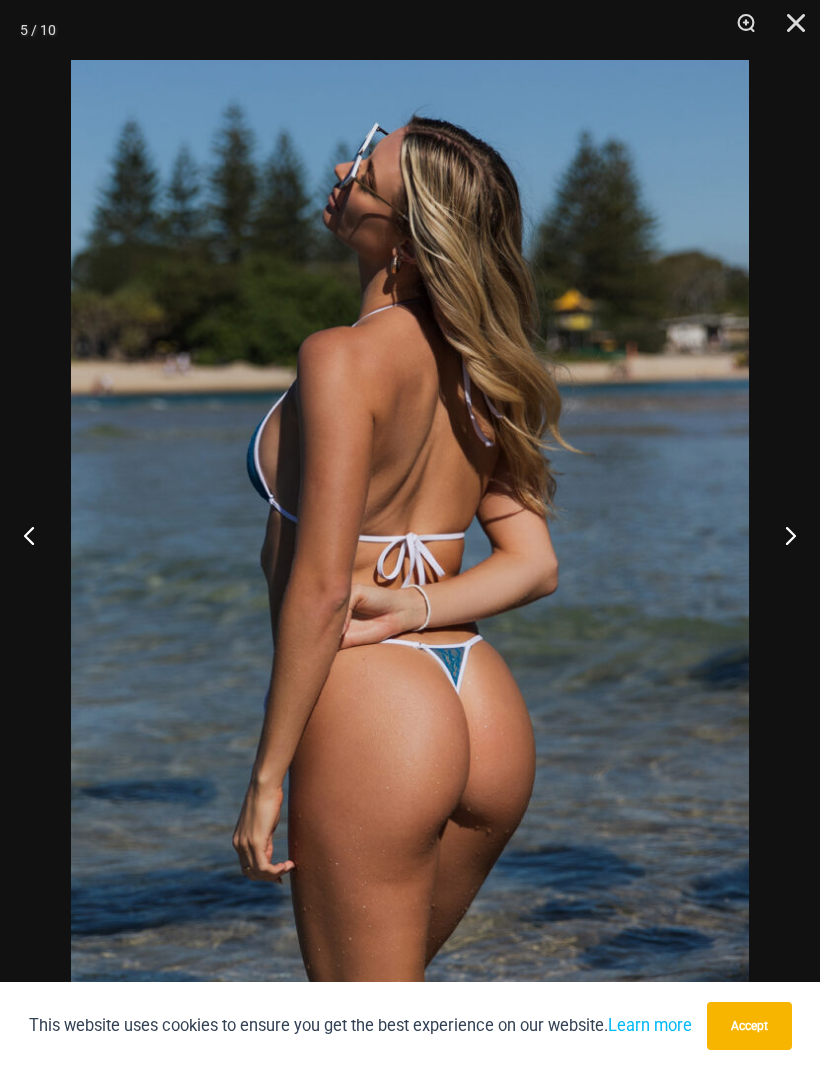 click at bounding box center (789, 30) 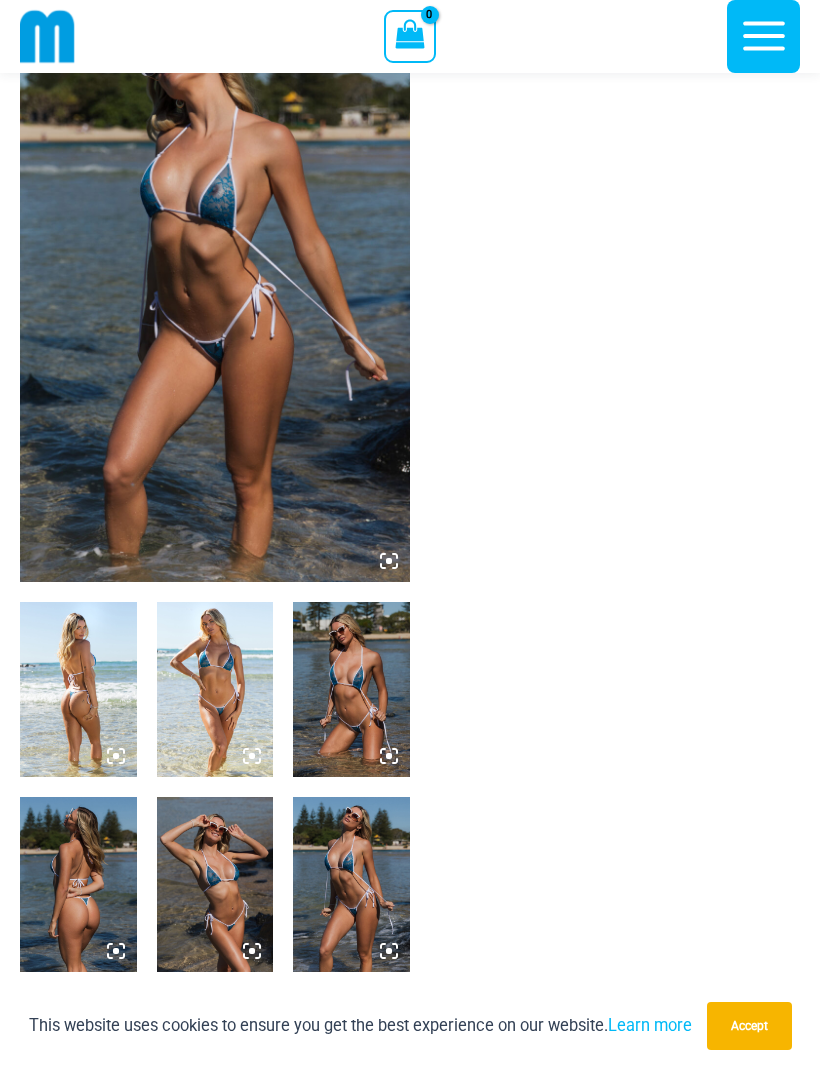 scroll, scrollTop: 0, scrollLeft: 0, axis: both 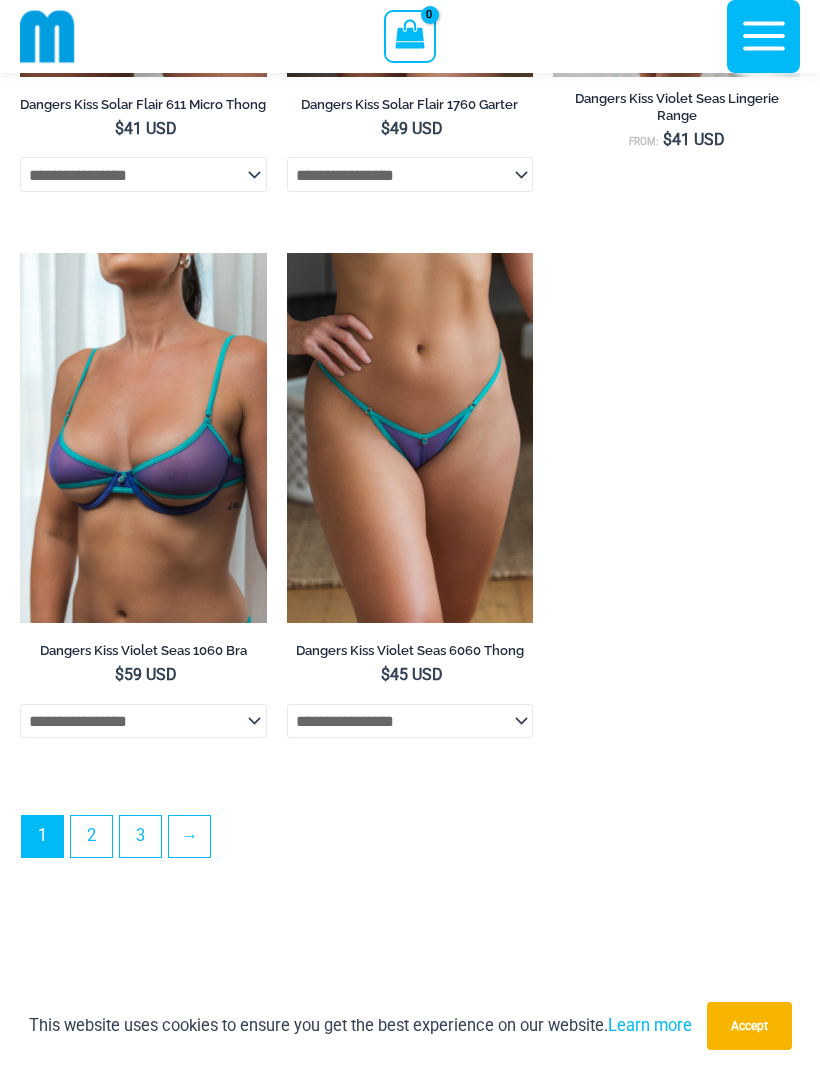 click on "2" at bounding box center (91, 836) 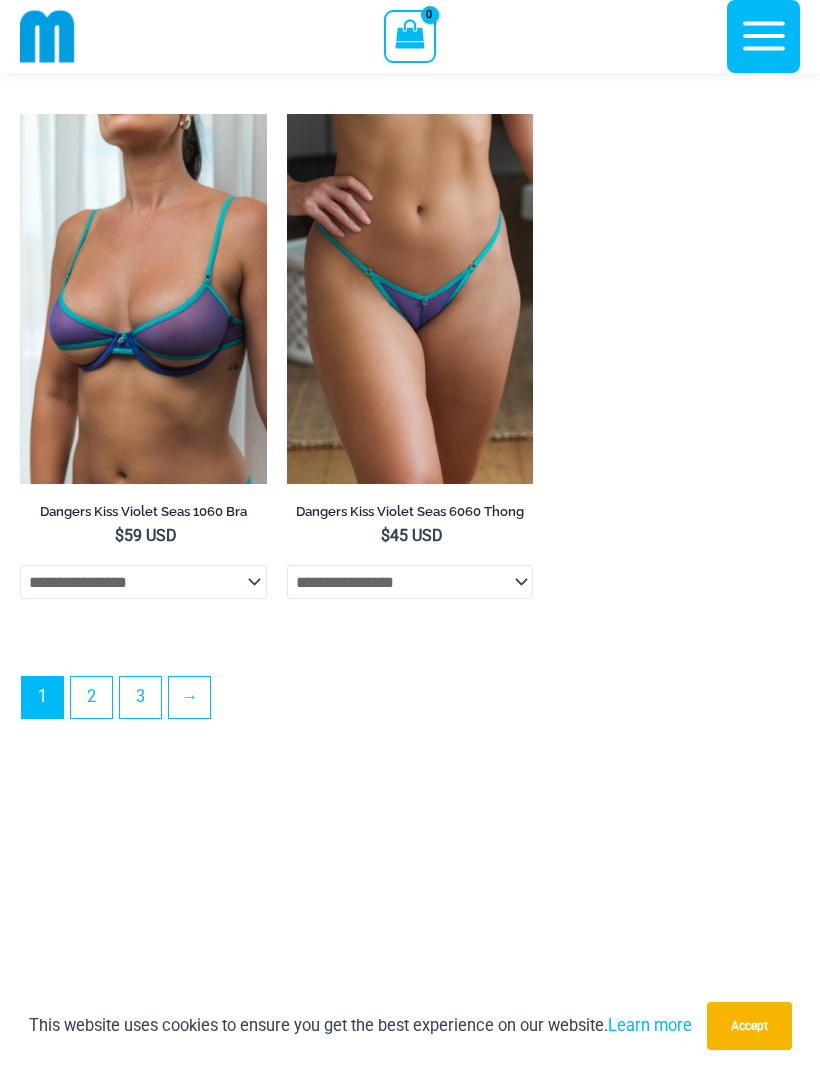 click on "2" at bounding box center (91, 697) 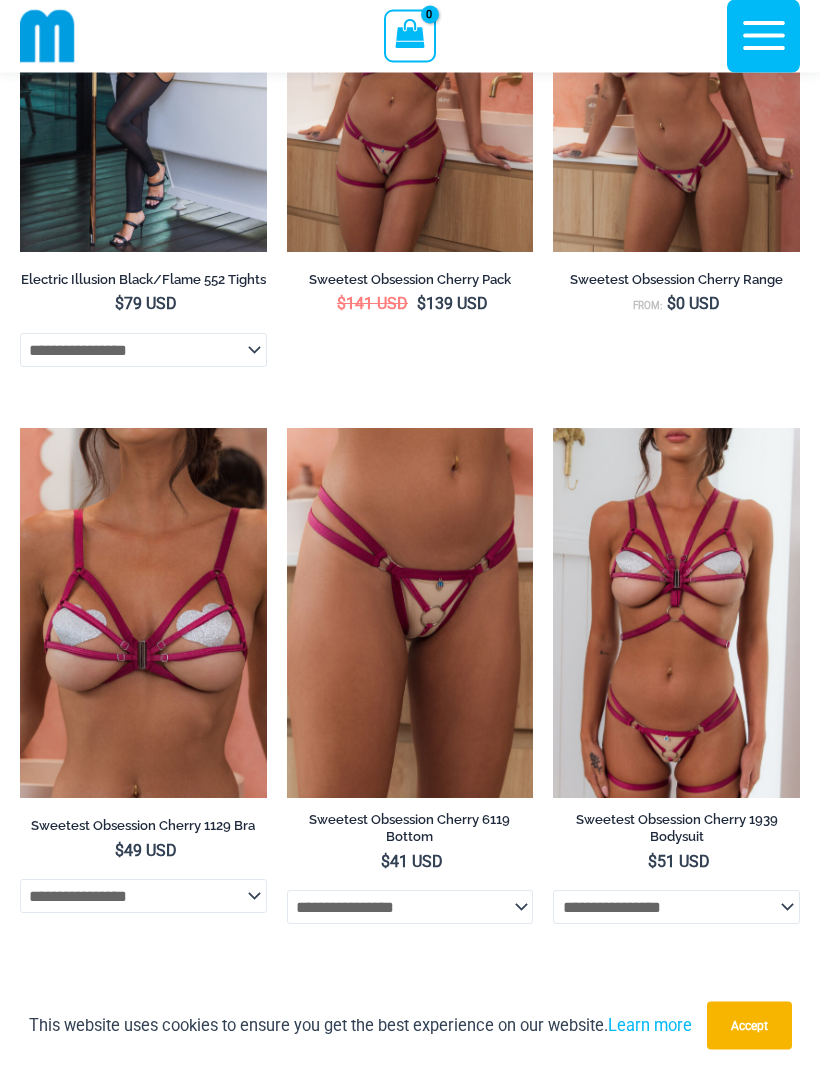 scroll, scrollTop: 4187, scrollLeft: 0, axis: vertical 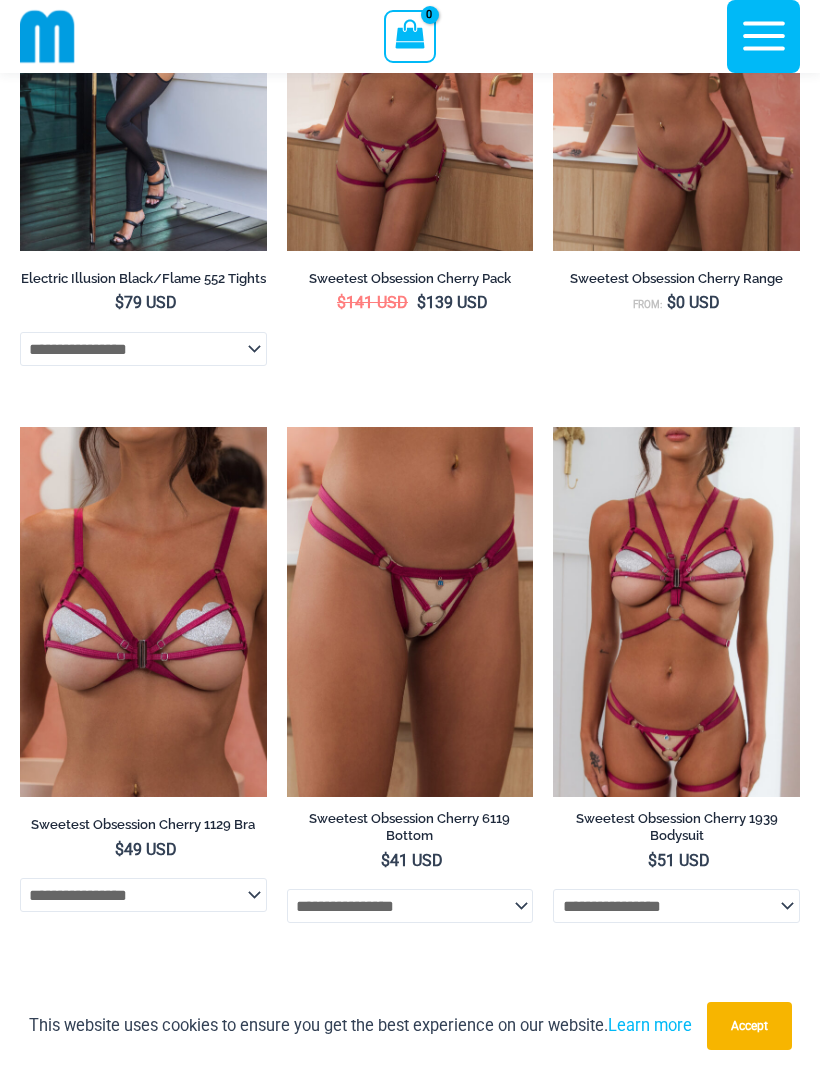 click at bounding box center [553, 427] 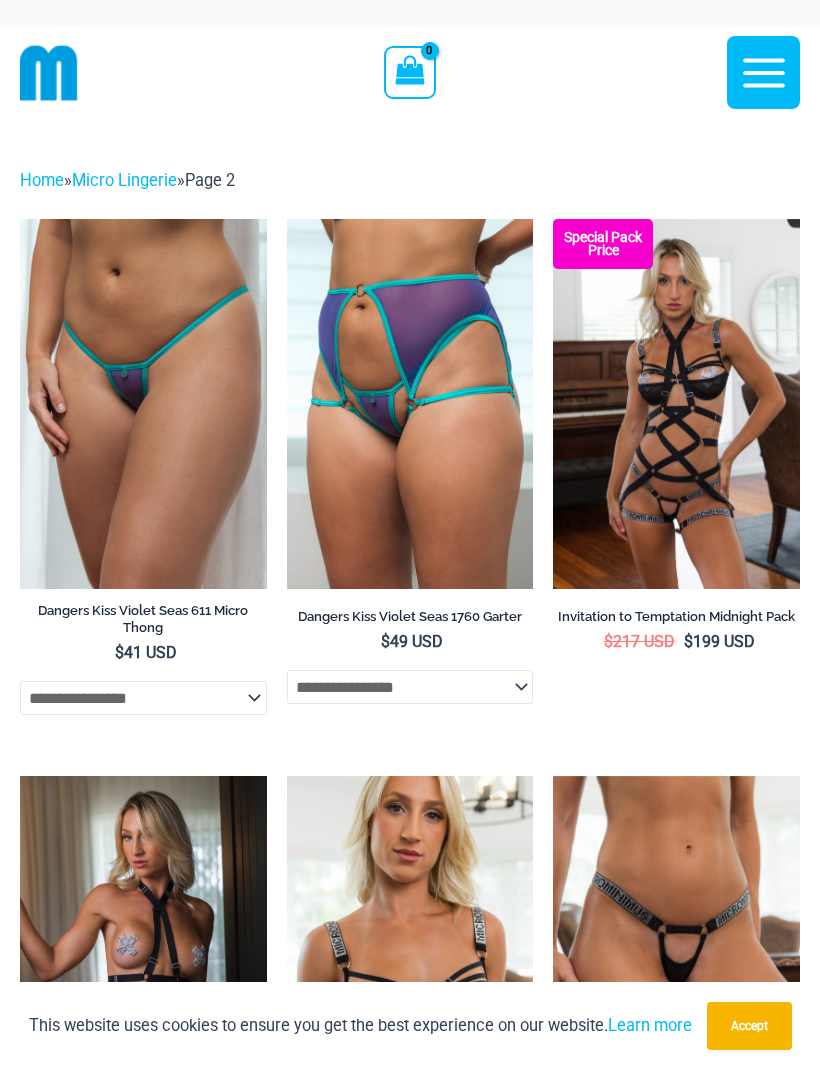 scroll, scrollTop: 4253, scrollLeft: 0, axis: vertical 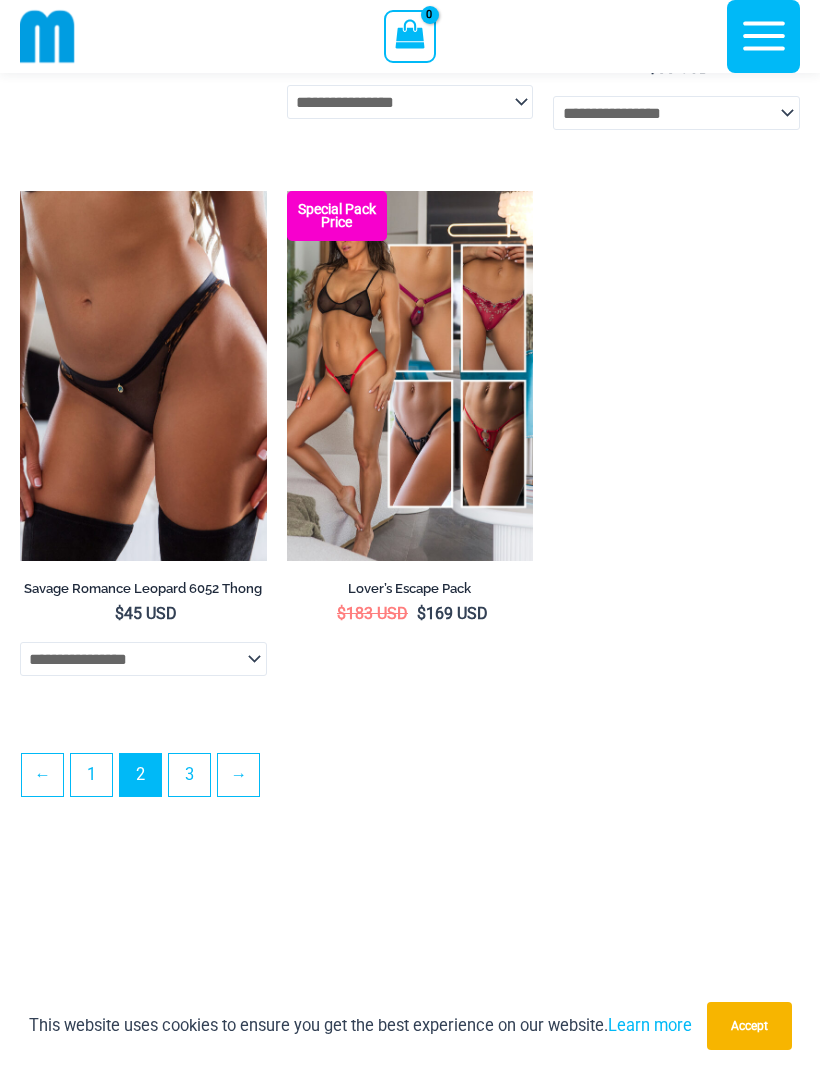 click on "3" at bounding box center (189, 774) 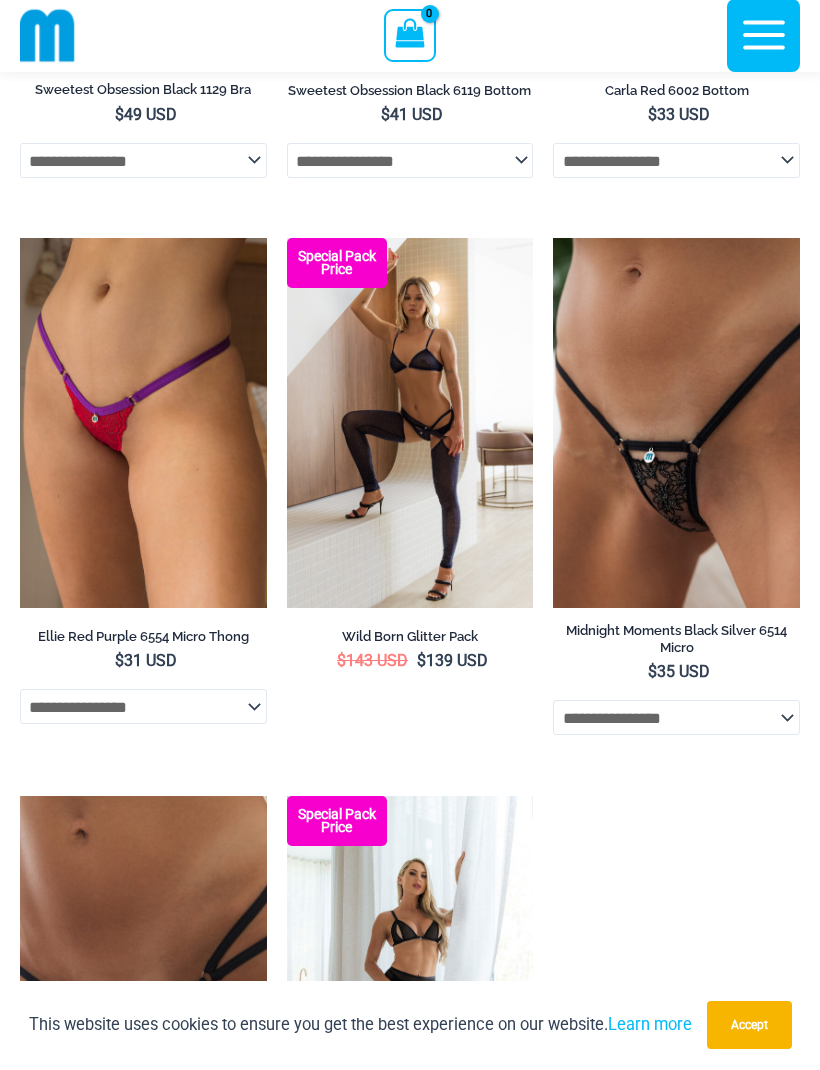 scroll, scrollTop: 1523, scrollLeft: 0, axis: vertical 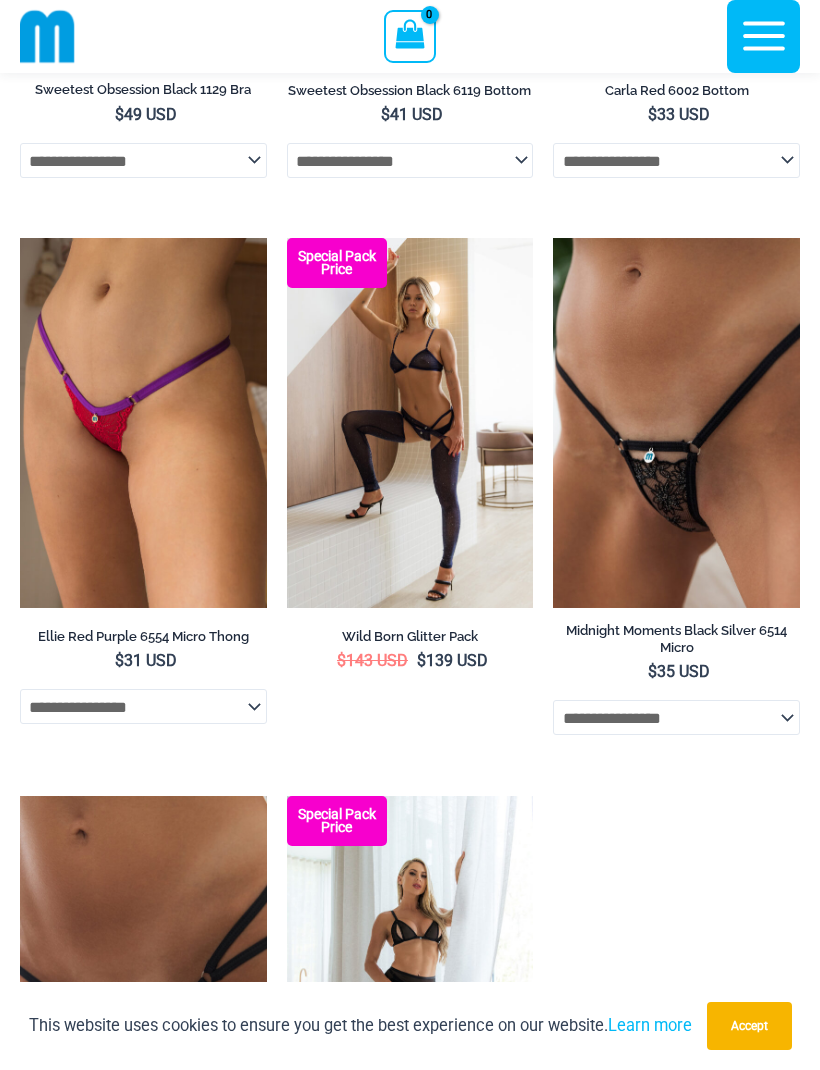 click at bounding box center (20, 238) 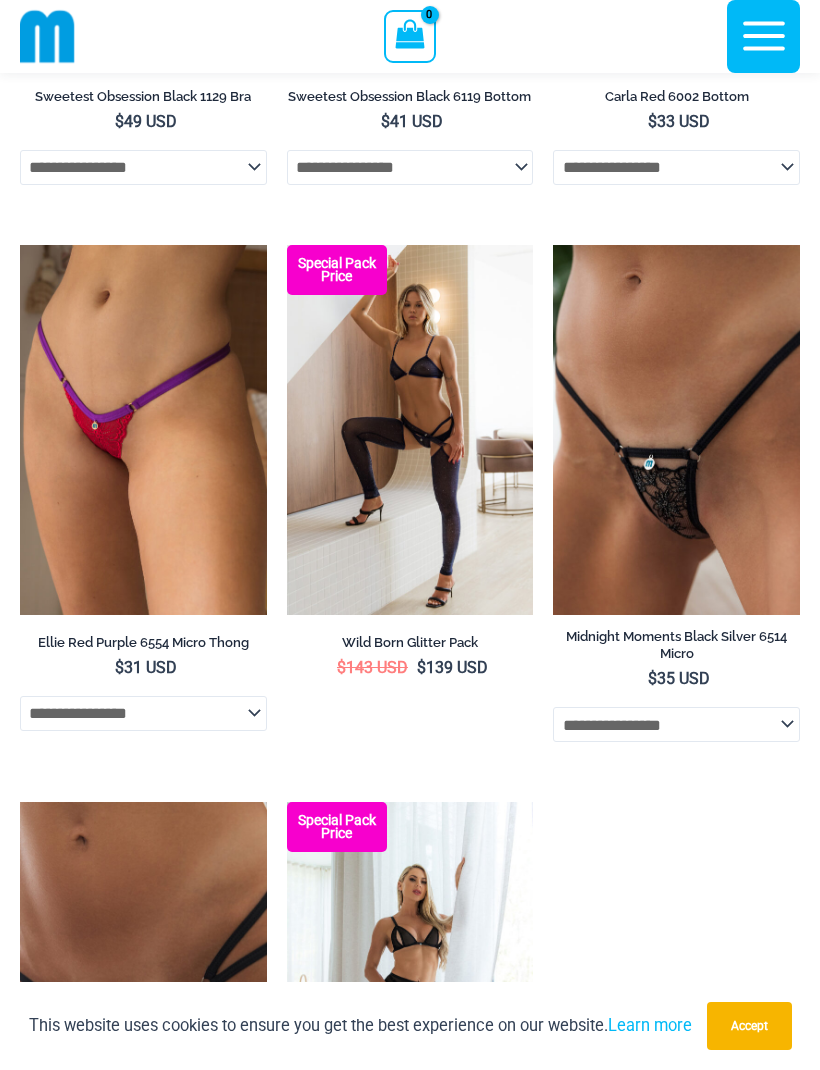 click at bounding box center (553, 245) 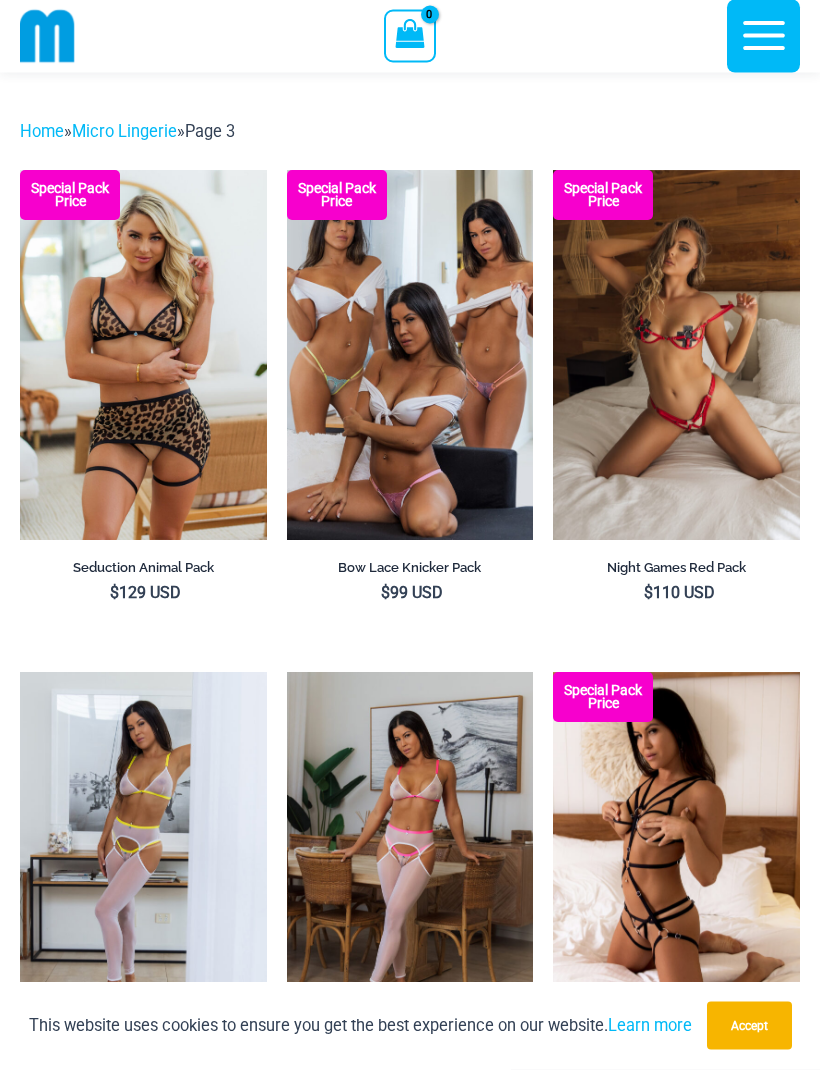 scroll, scrollTop: 31, scrollLeft: 0, axis: vertical 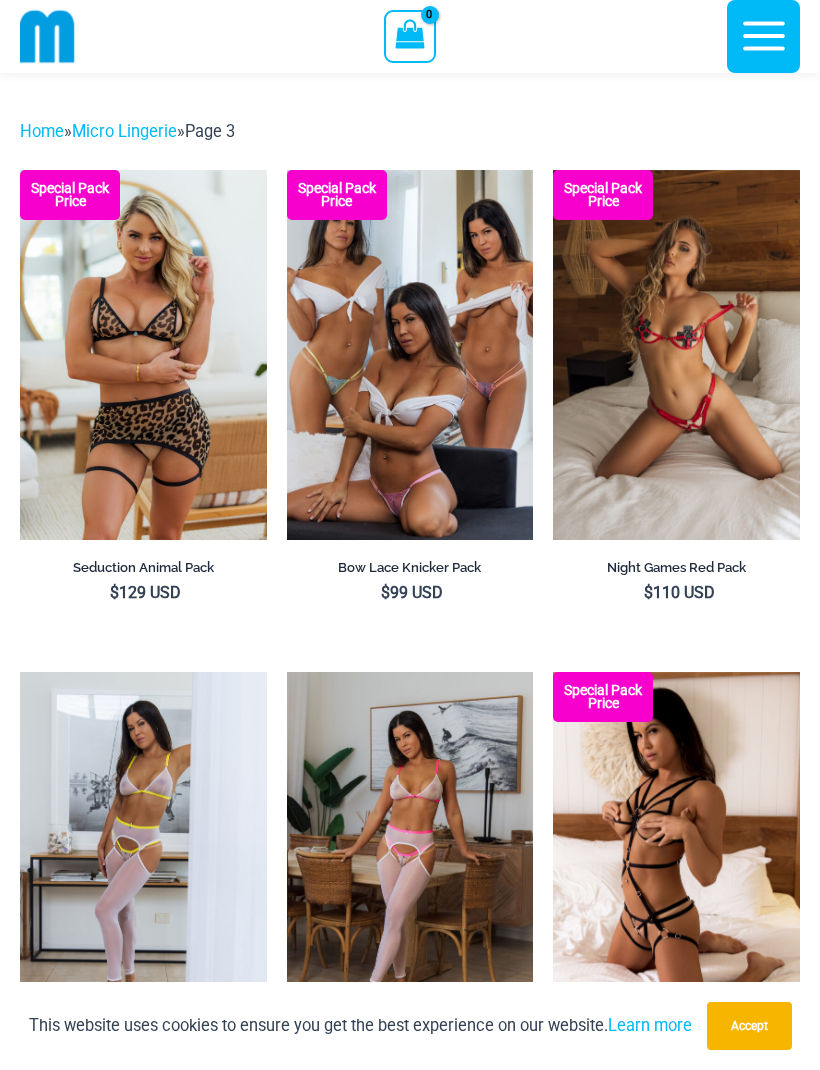 click at bounding box center (553, 170) 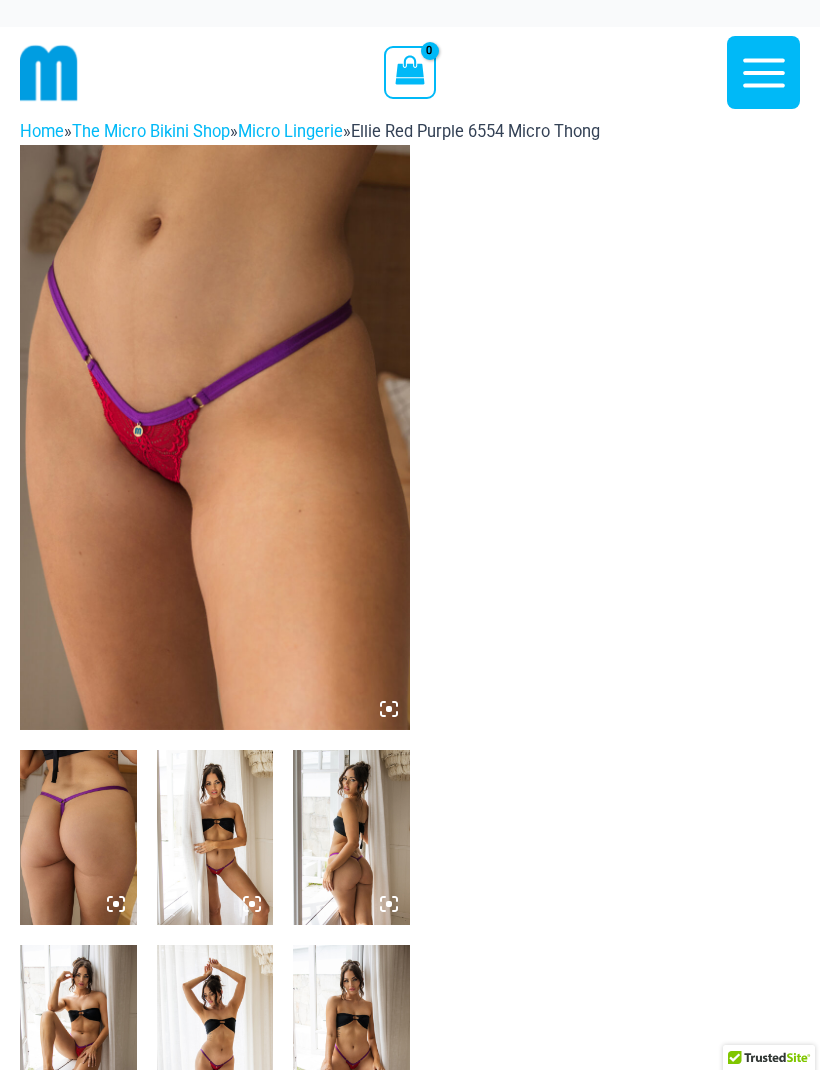 scroll, scrollTop: 0, scrollLeft: 0, axis: both 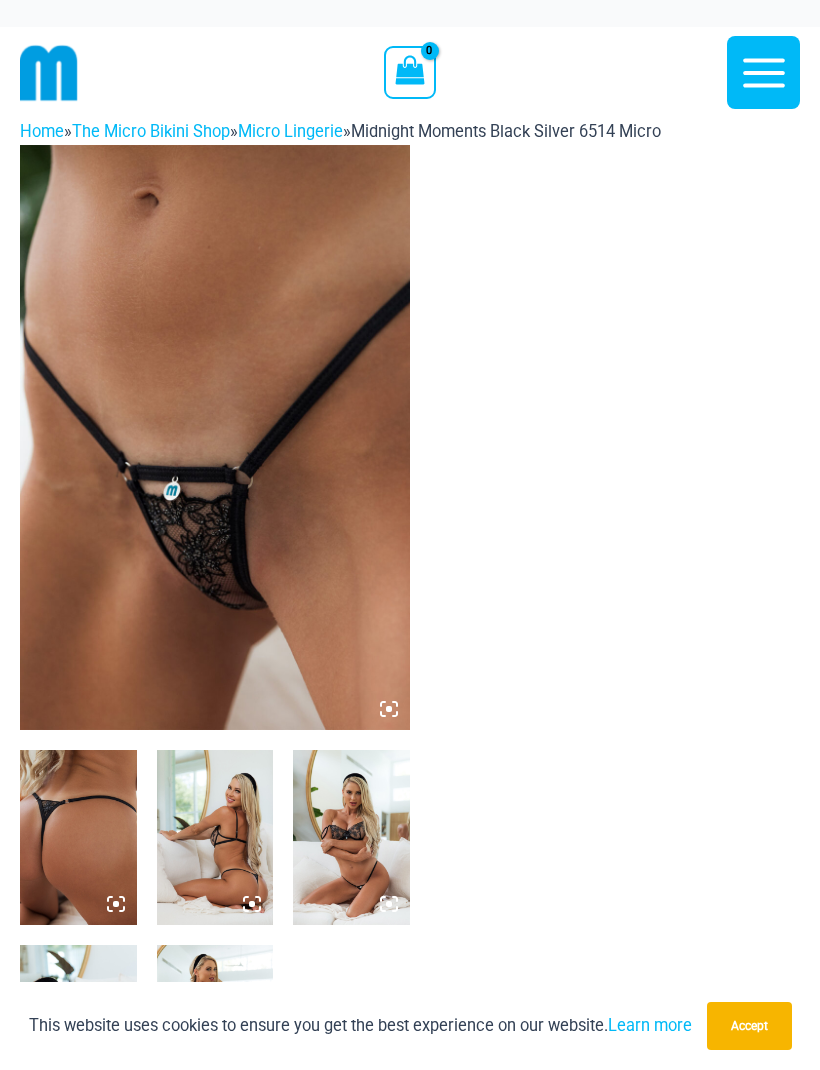 click at bounding box center [215, 437] 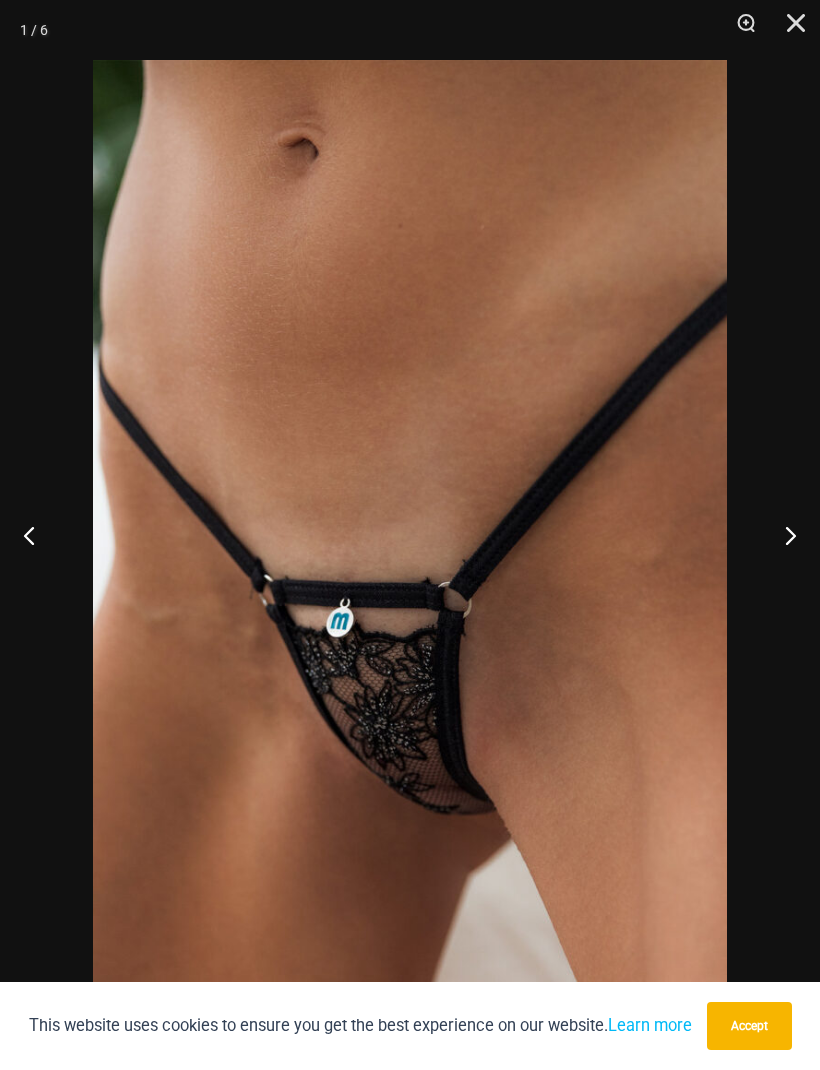 click at bounding box center (782, 535) 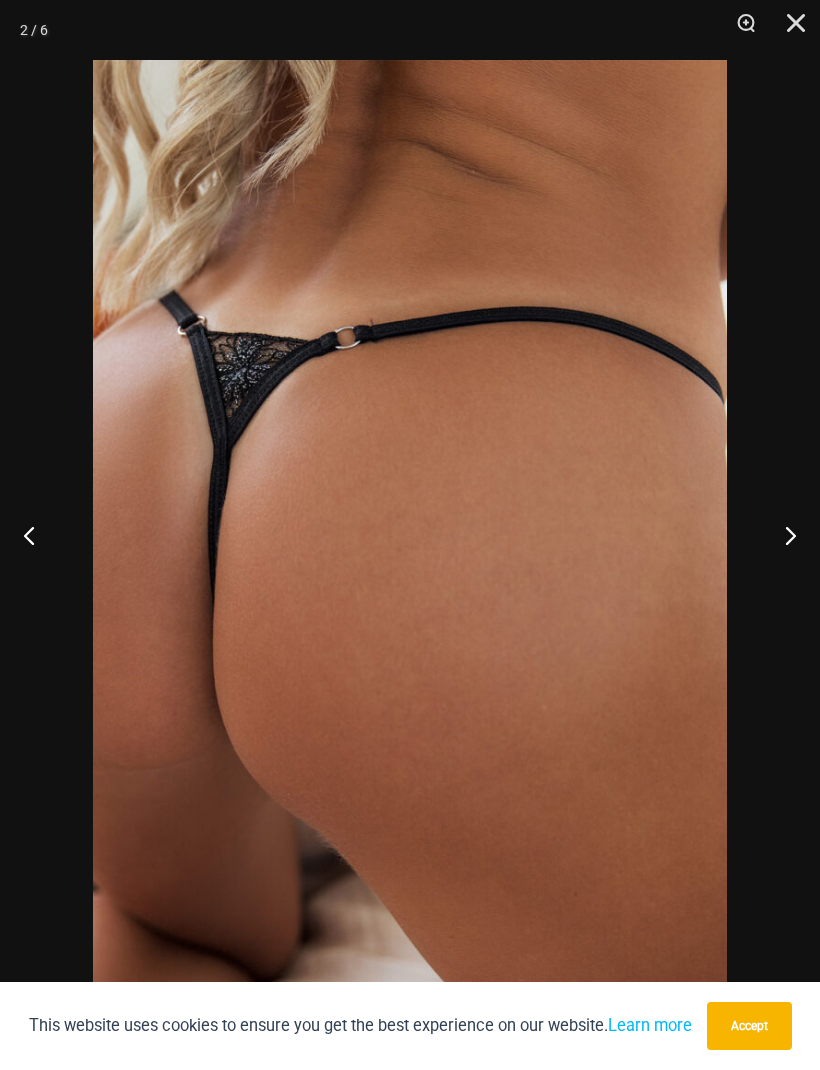 click at bounding box center (782, 535) 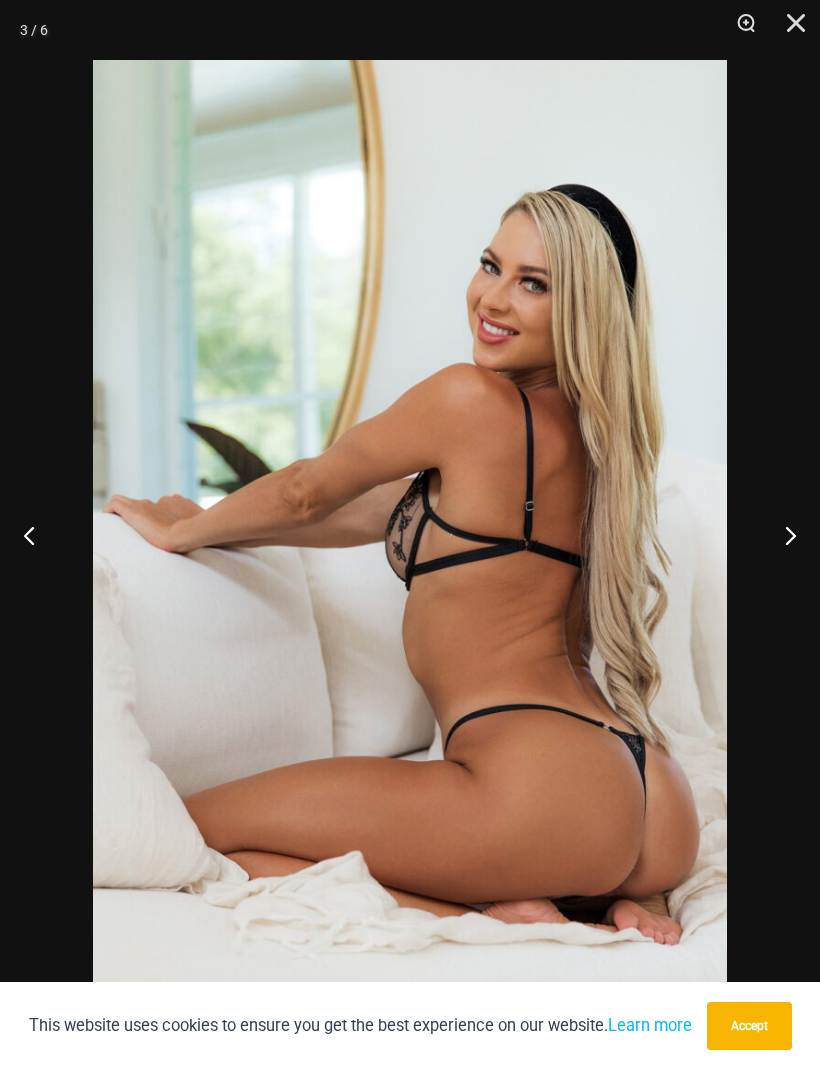 click at bounding box center (782, 535) 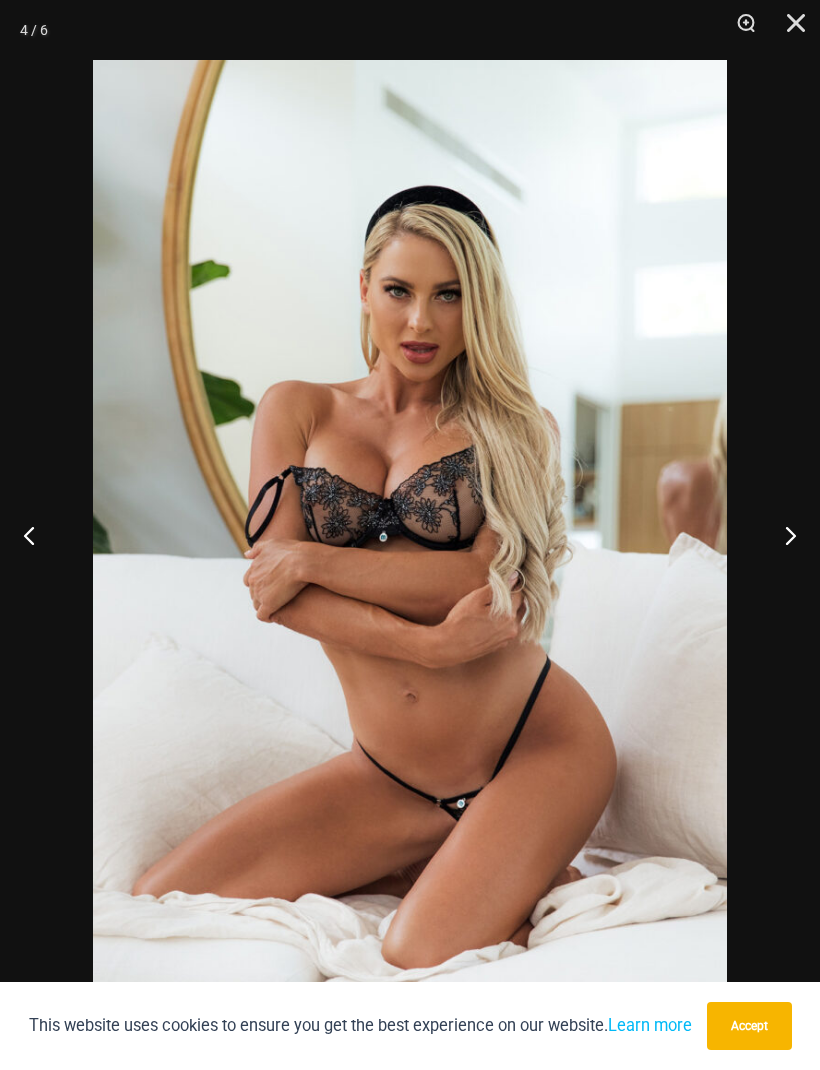 click at bounding box center [782, 535] 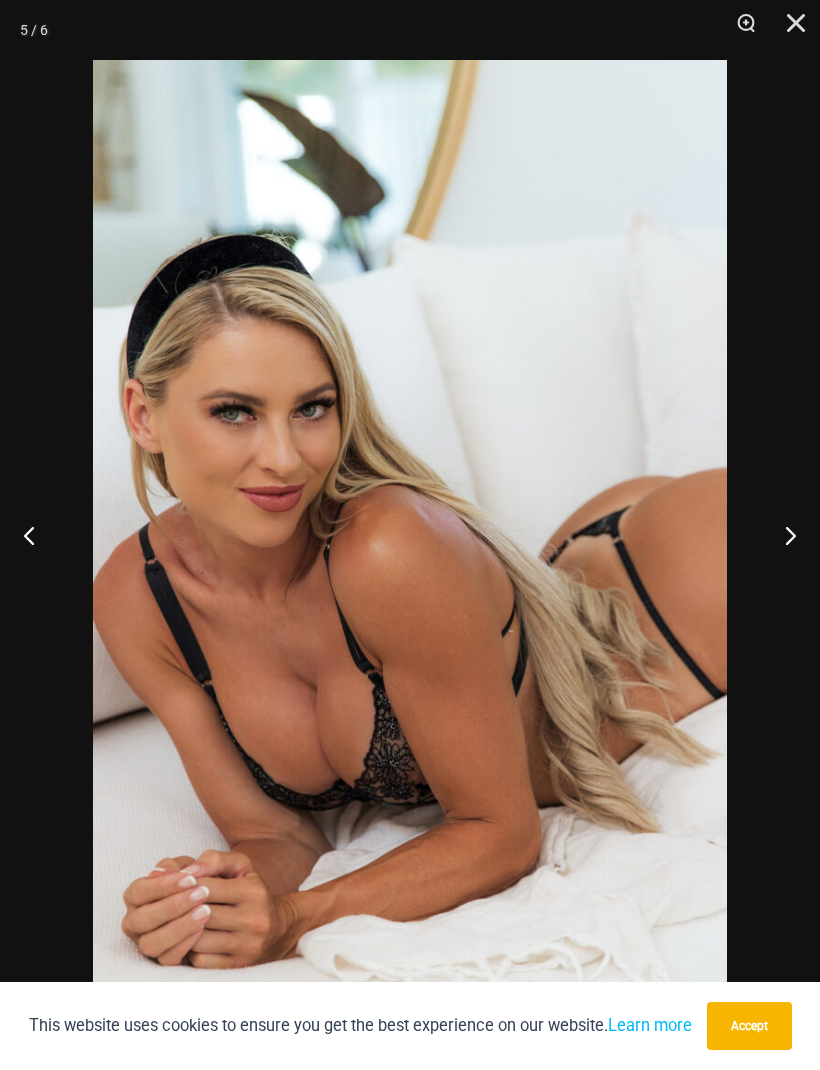 click at bounding box center (782, 535) 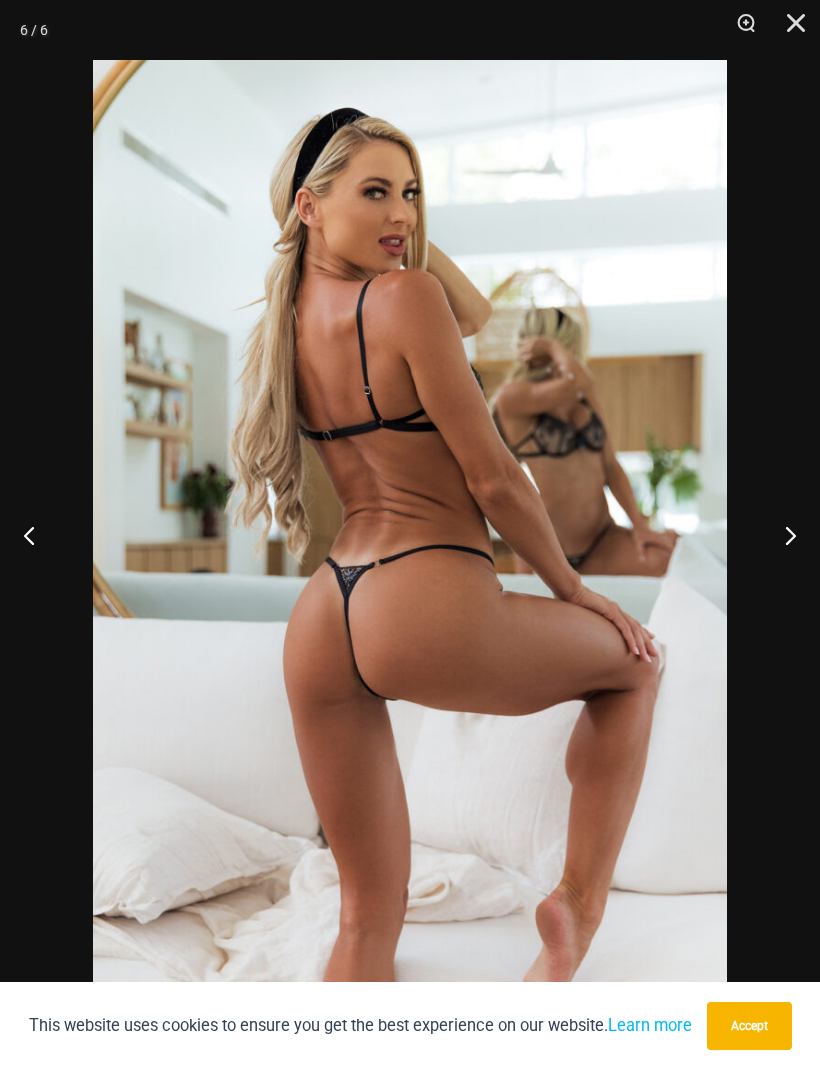 click at bounding box center [782, 535] 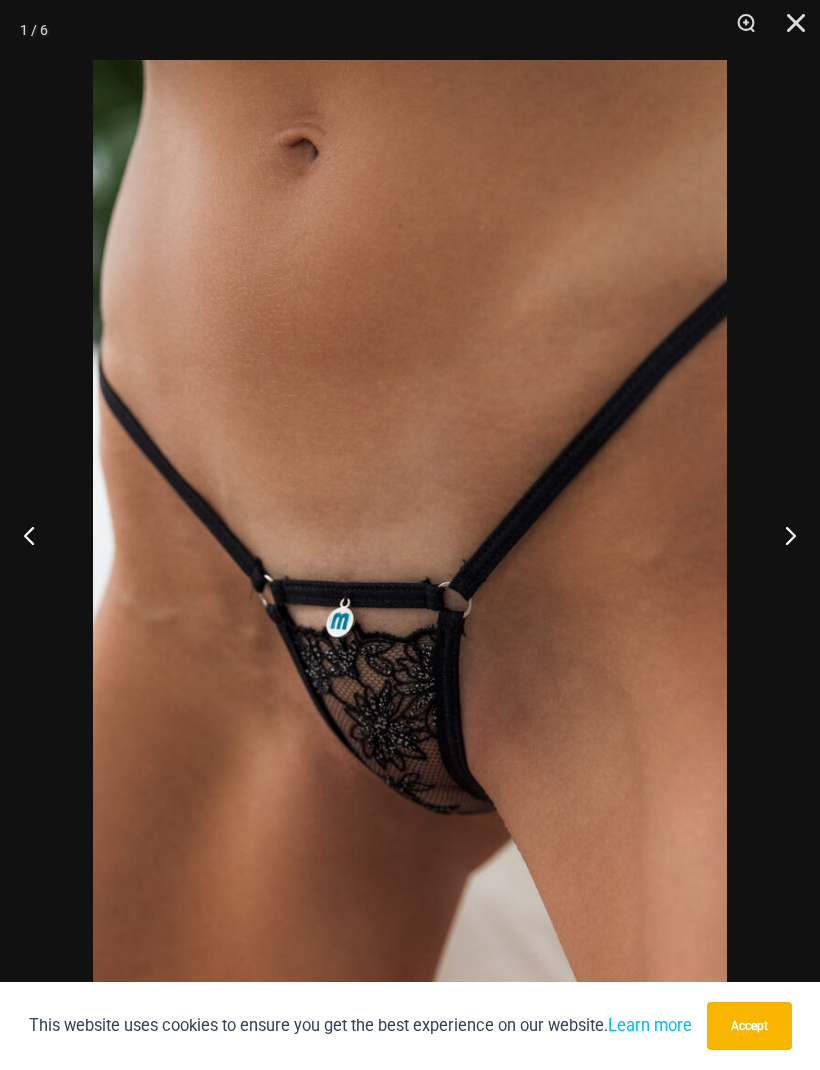 click at bounding box center [782, 535] 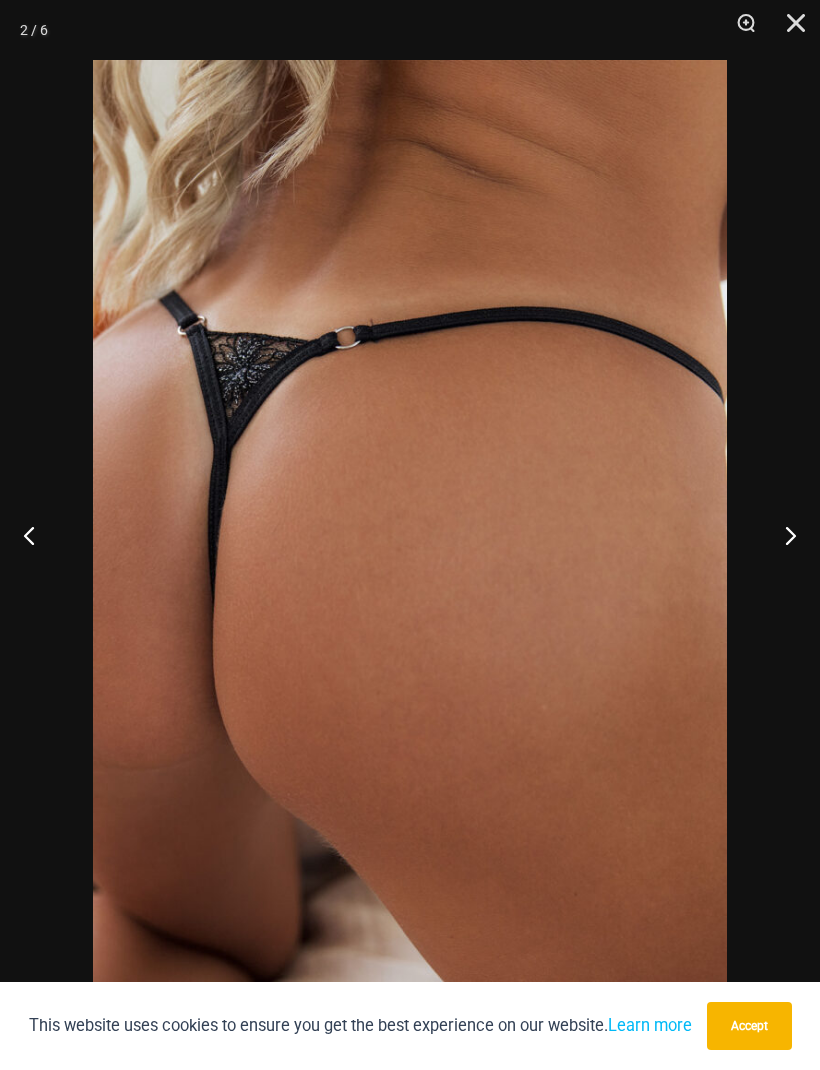 click at bounding box center (789, 30) 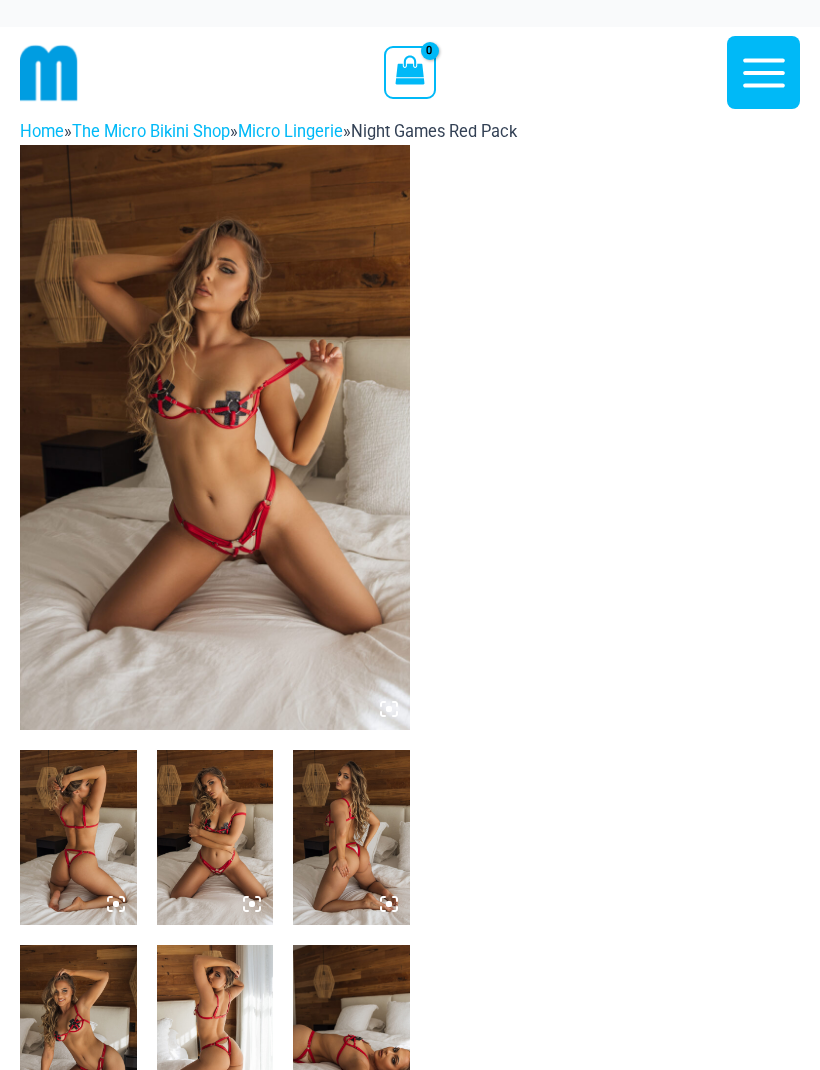 scroll, scrollTop: 0, scrollLeft: 0, axis: both 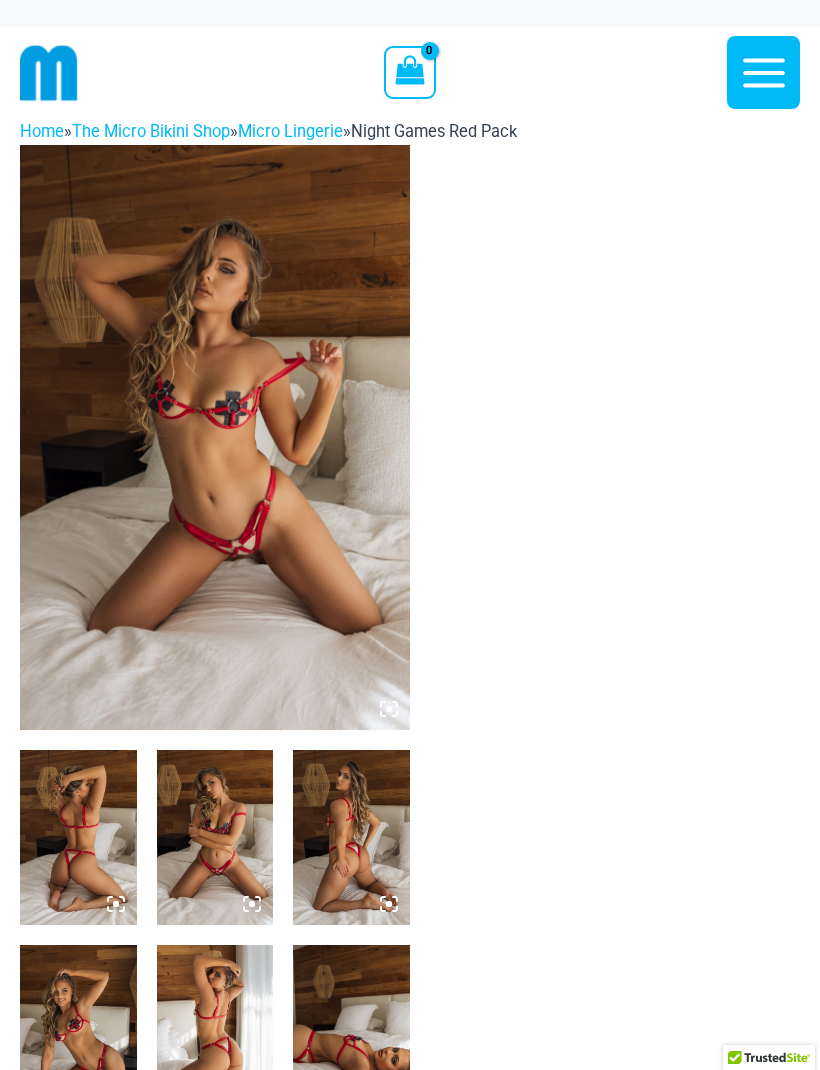 click at bounding box center (215, 437) 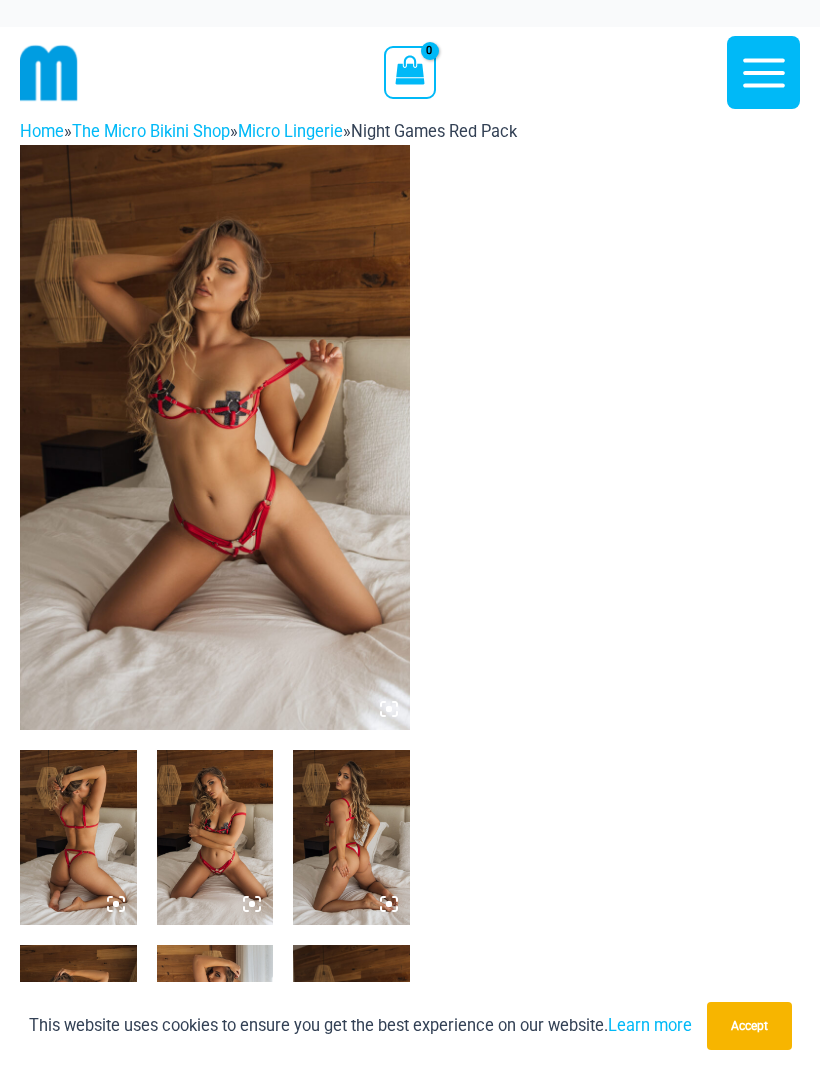 click at bounding box center [215, 437] 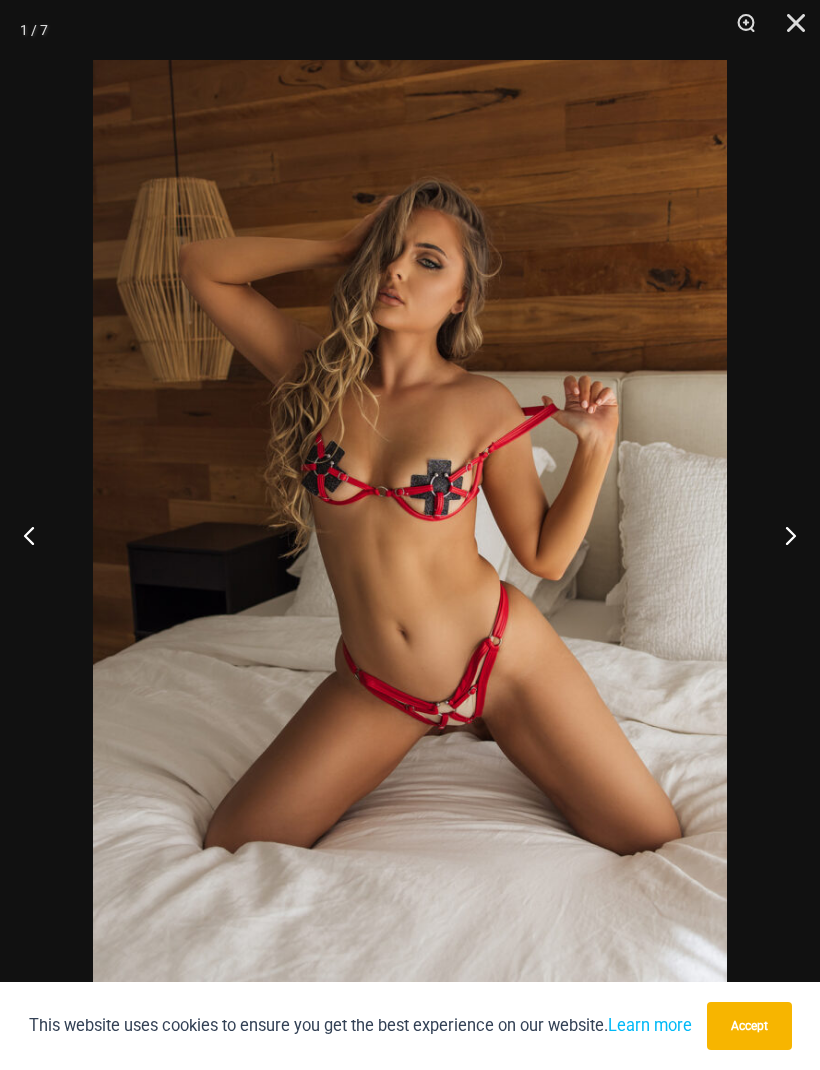 click at bounding box center [782, 535] 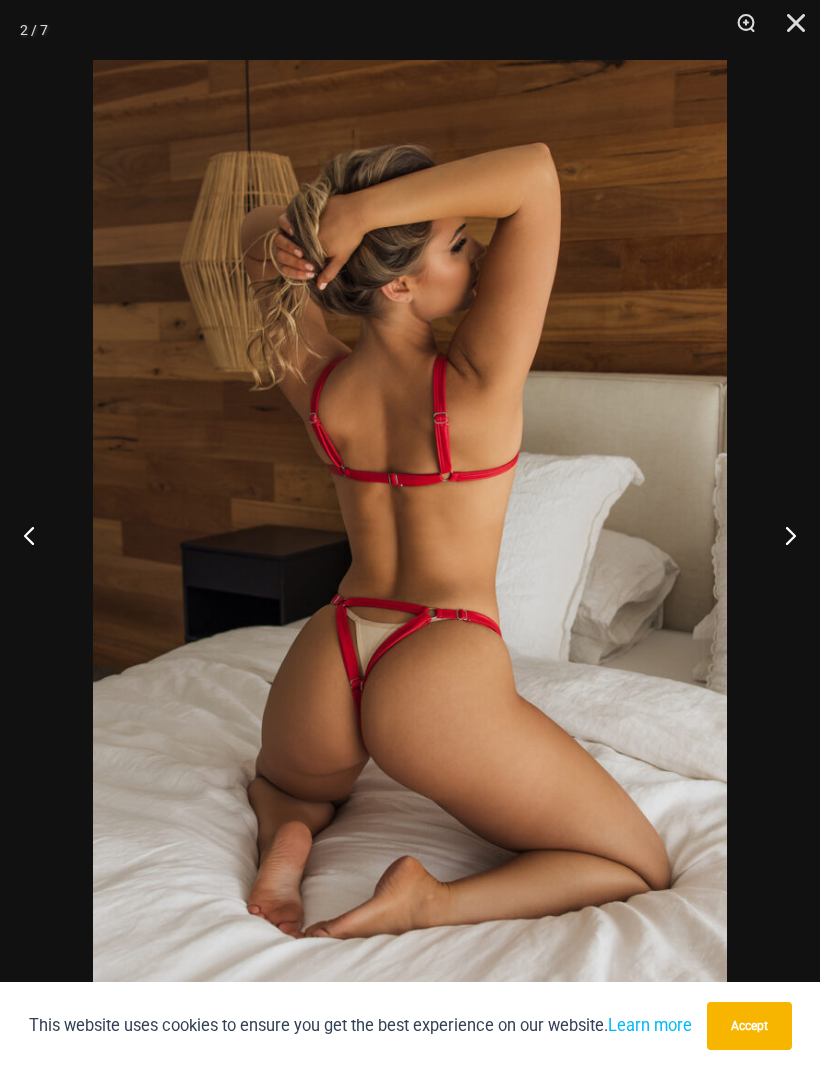click at bounding box center (782, 535) 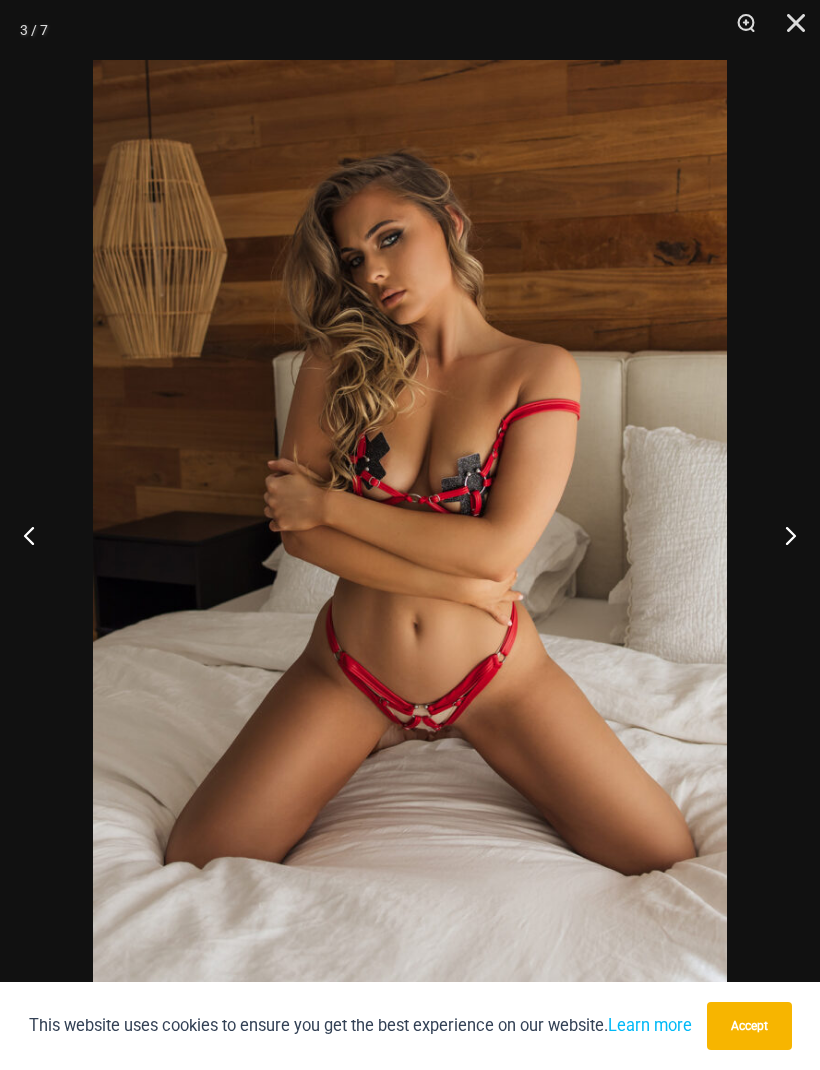 click at bounding box center (782, 535) 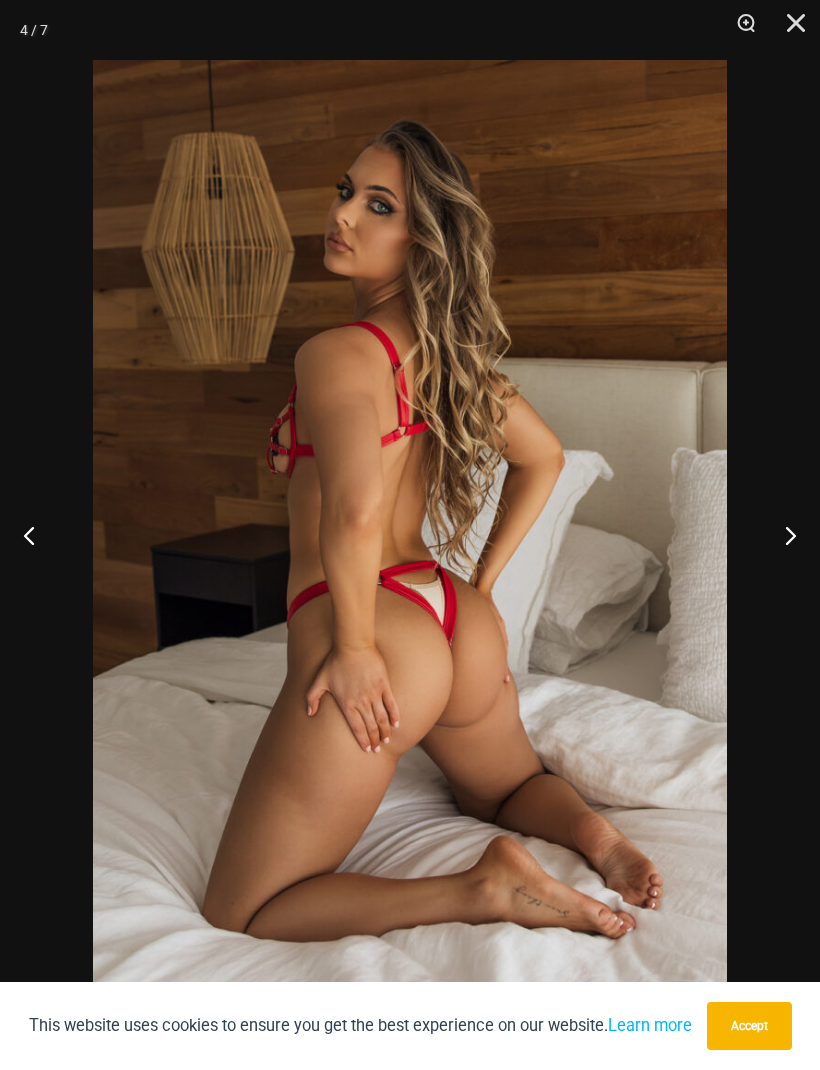 click at bounding box center (782, 535) 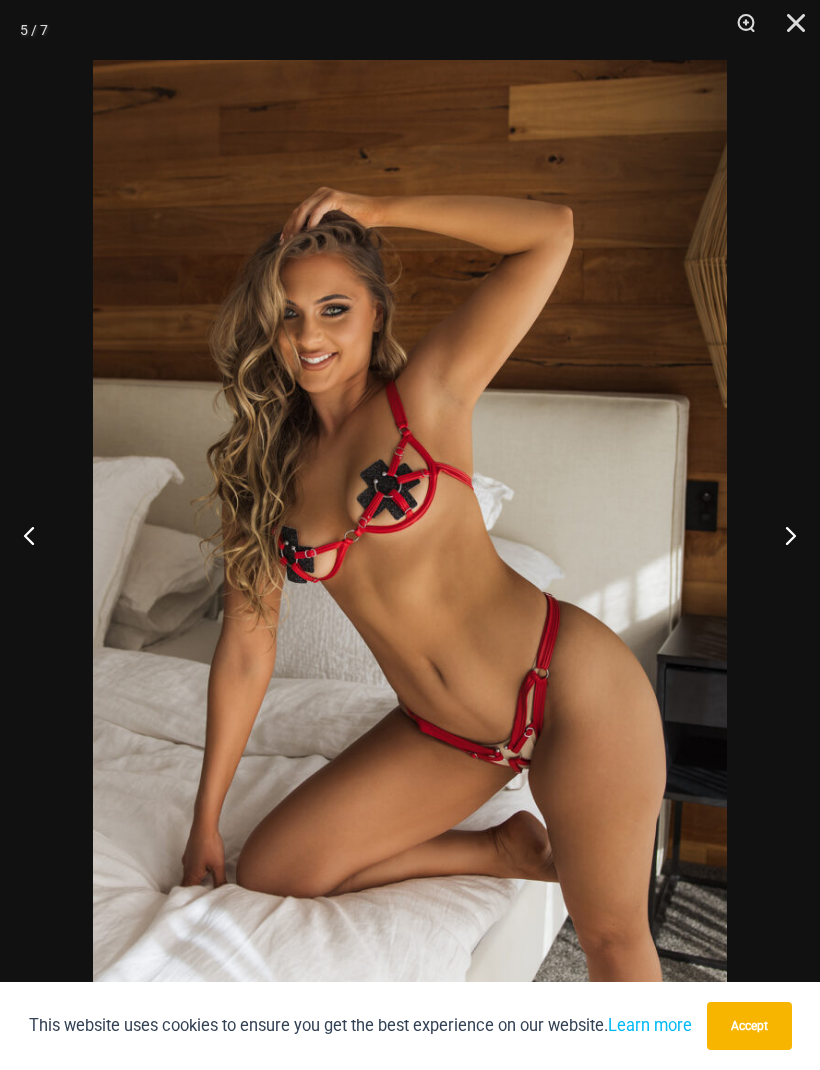 click at bounding box center [782, 535] 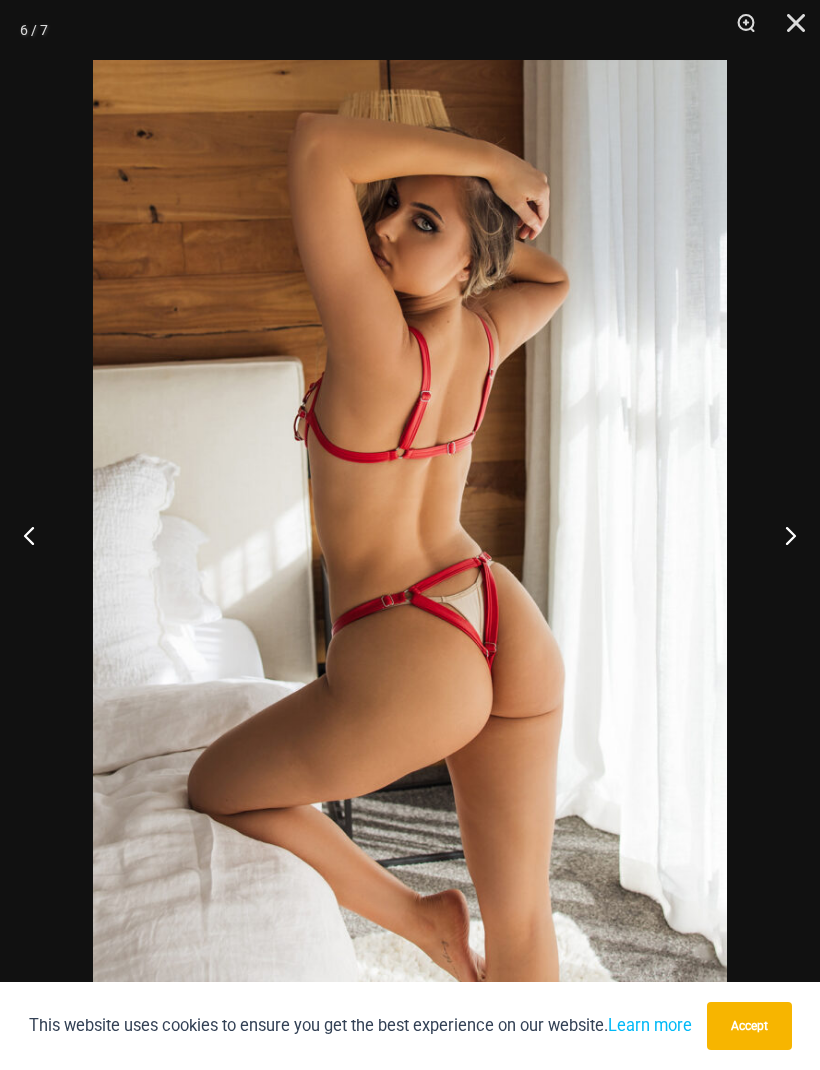 click at bounding box center [782, 535] 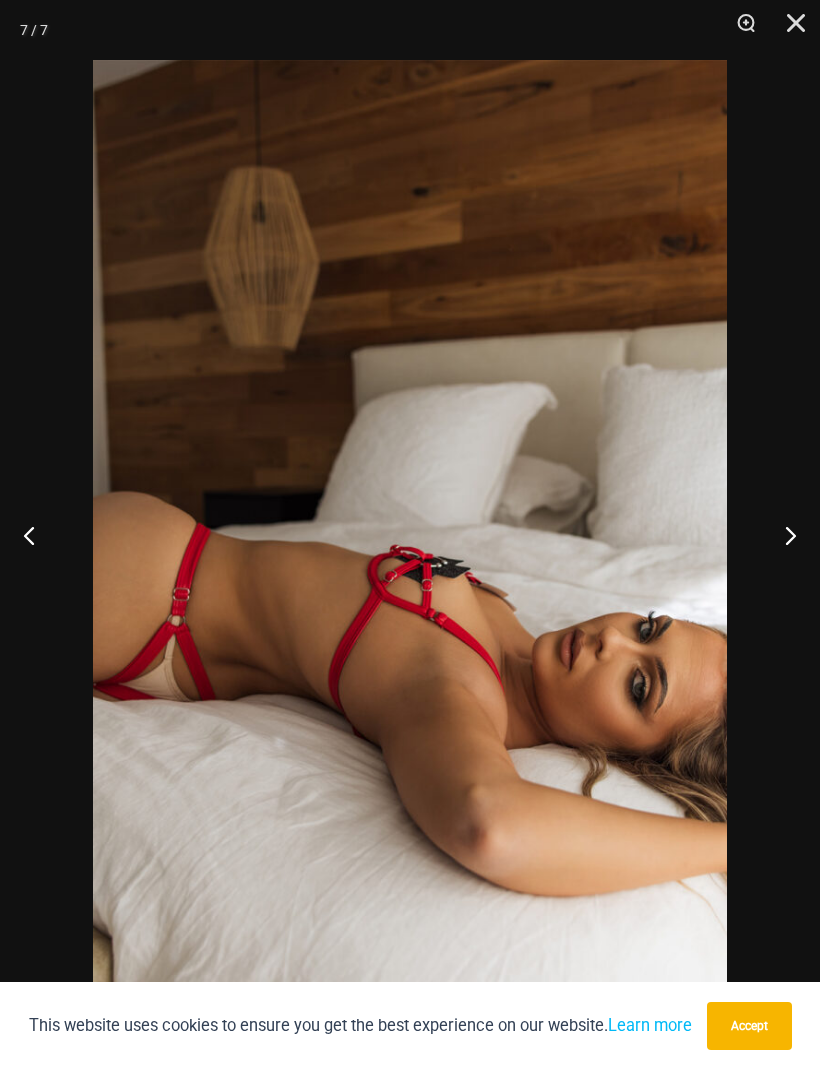 click at bounding box center [782, 535] 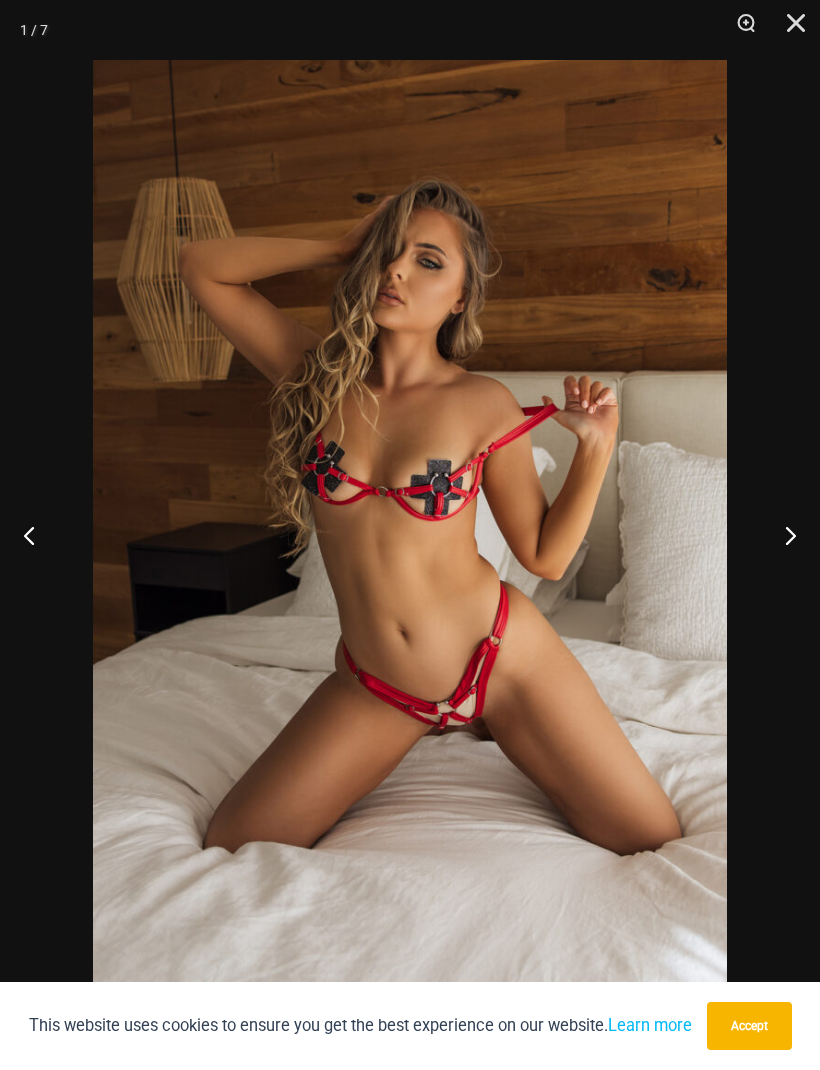 click at bounding box center (782, 535) 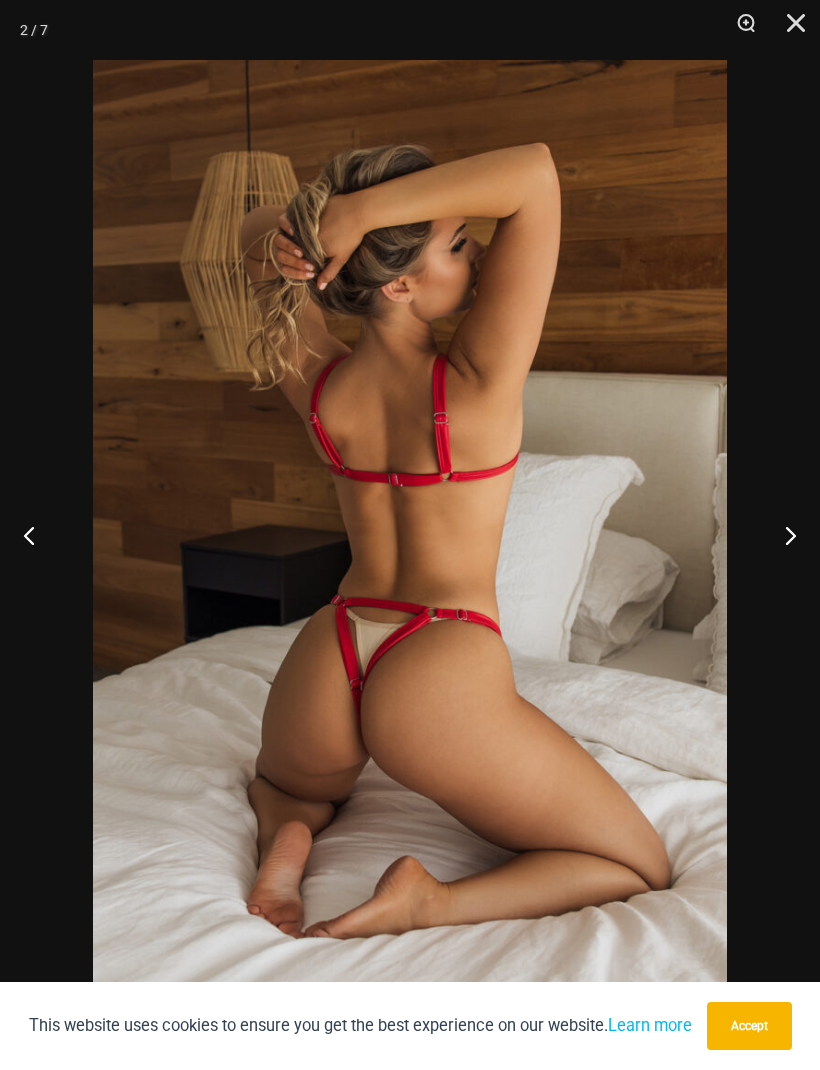click at bounding box center (782, 535) 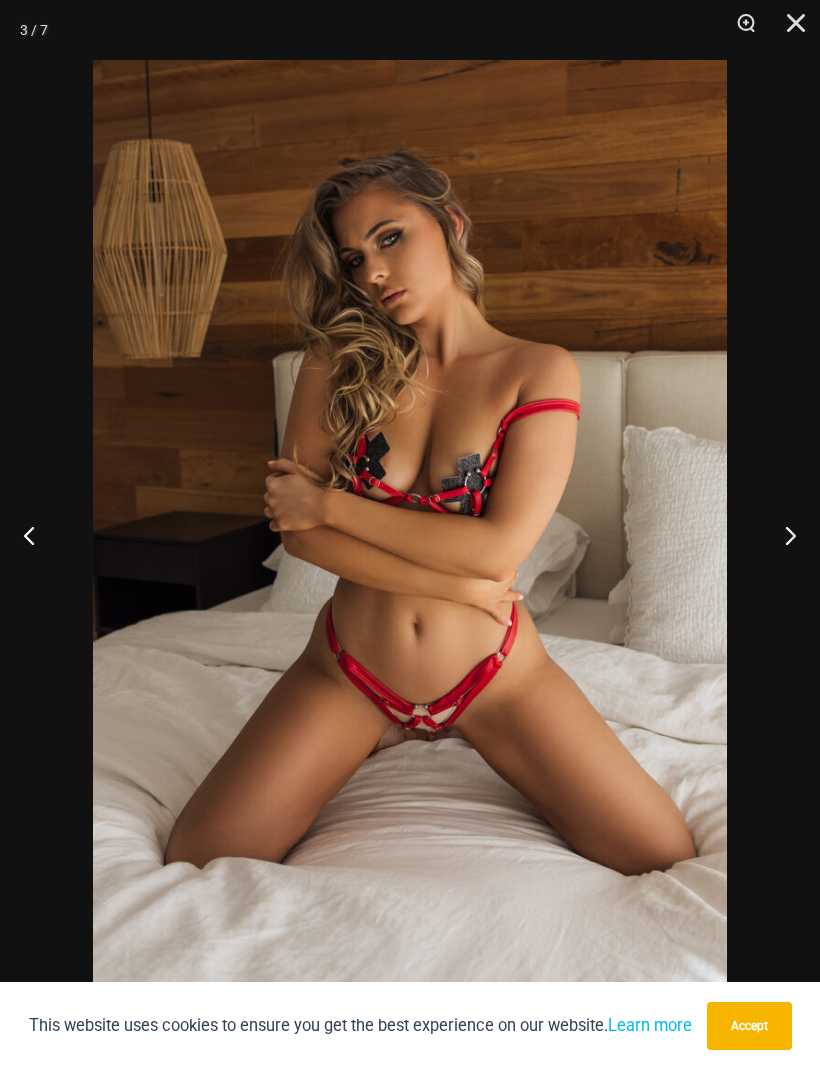 click at bounding box center [782, 535] 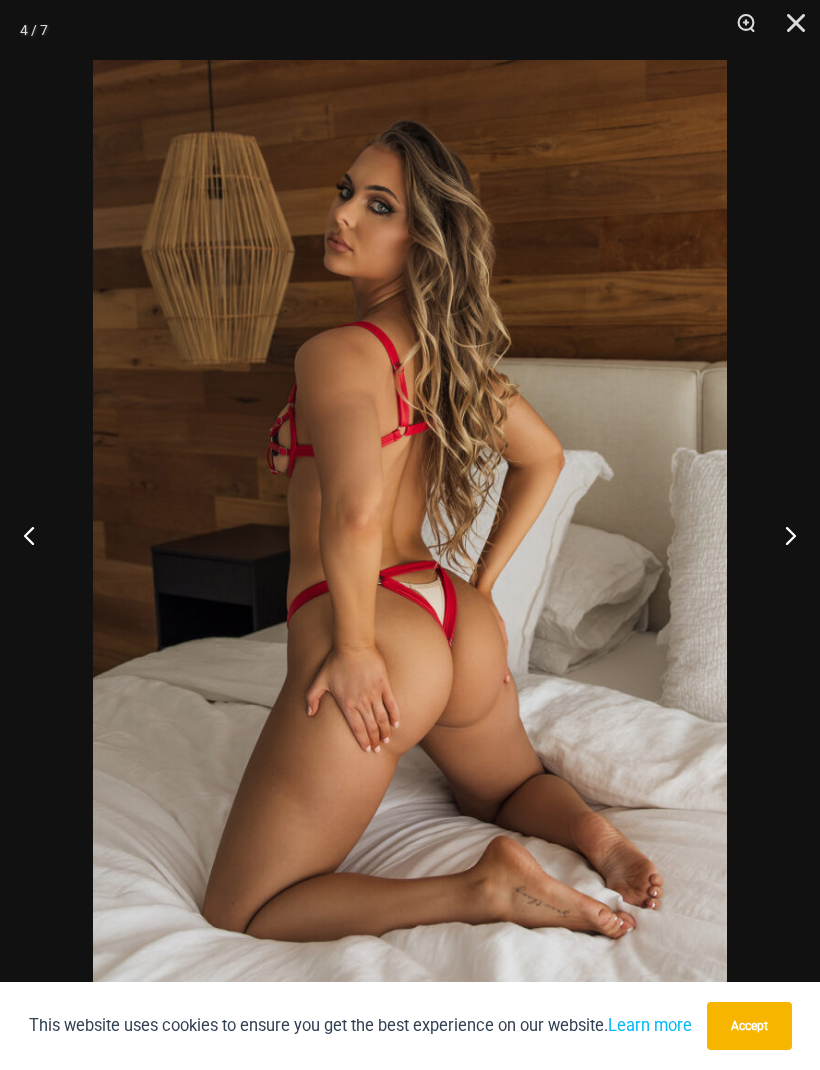 click at bounding box center [782, 535] 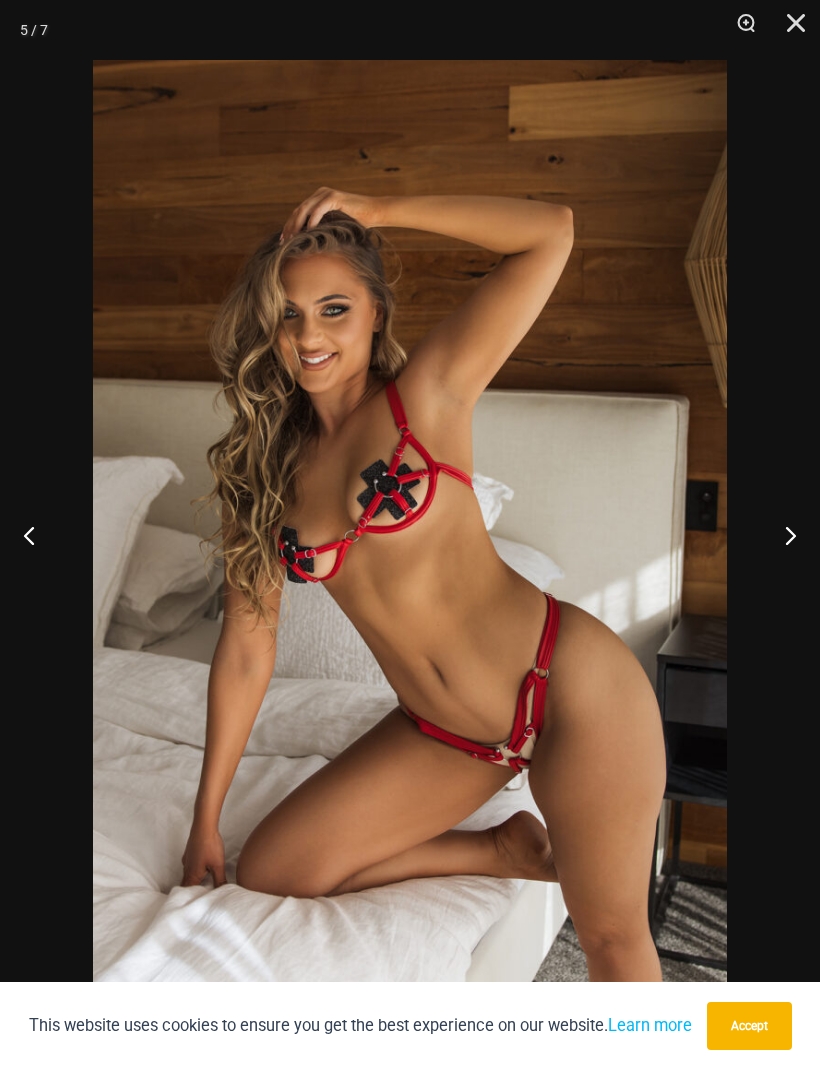 click at bounding box center (782, 535) 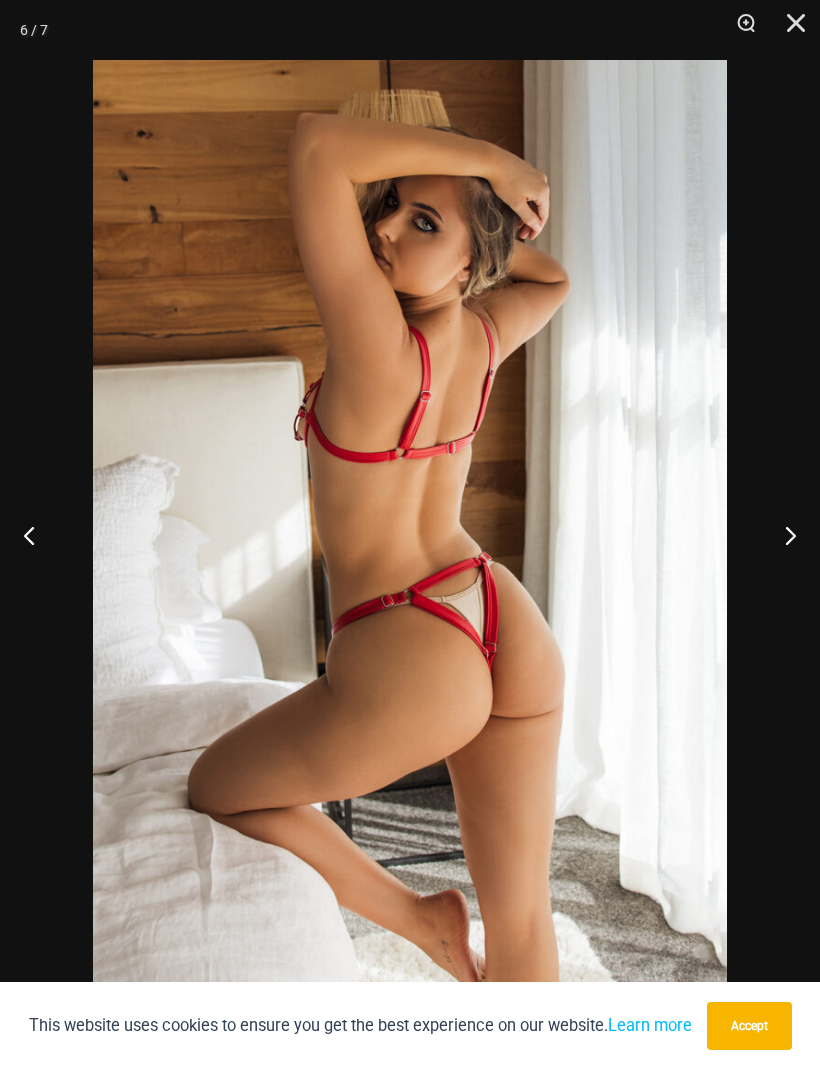 click at bounding box center [782, 535] 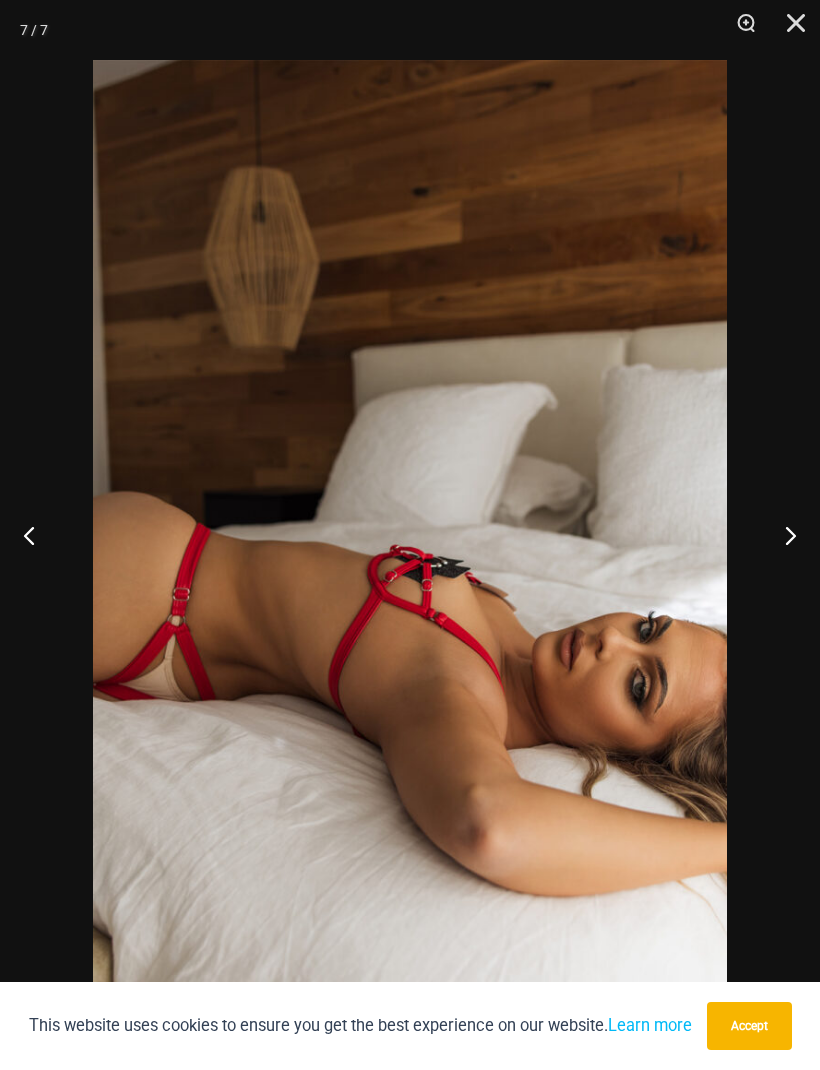 click at bounding box center (782, 535) 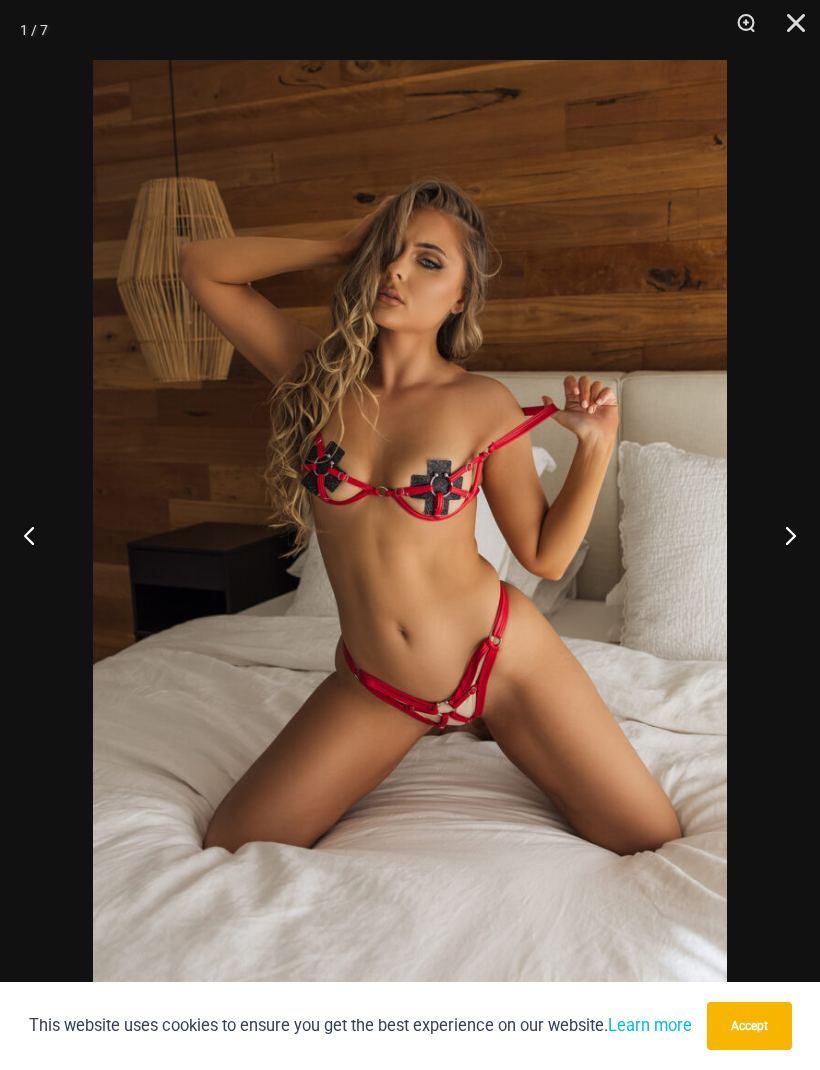 click at bounding box center (782, 535) 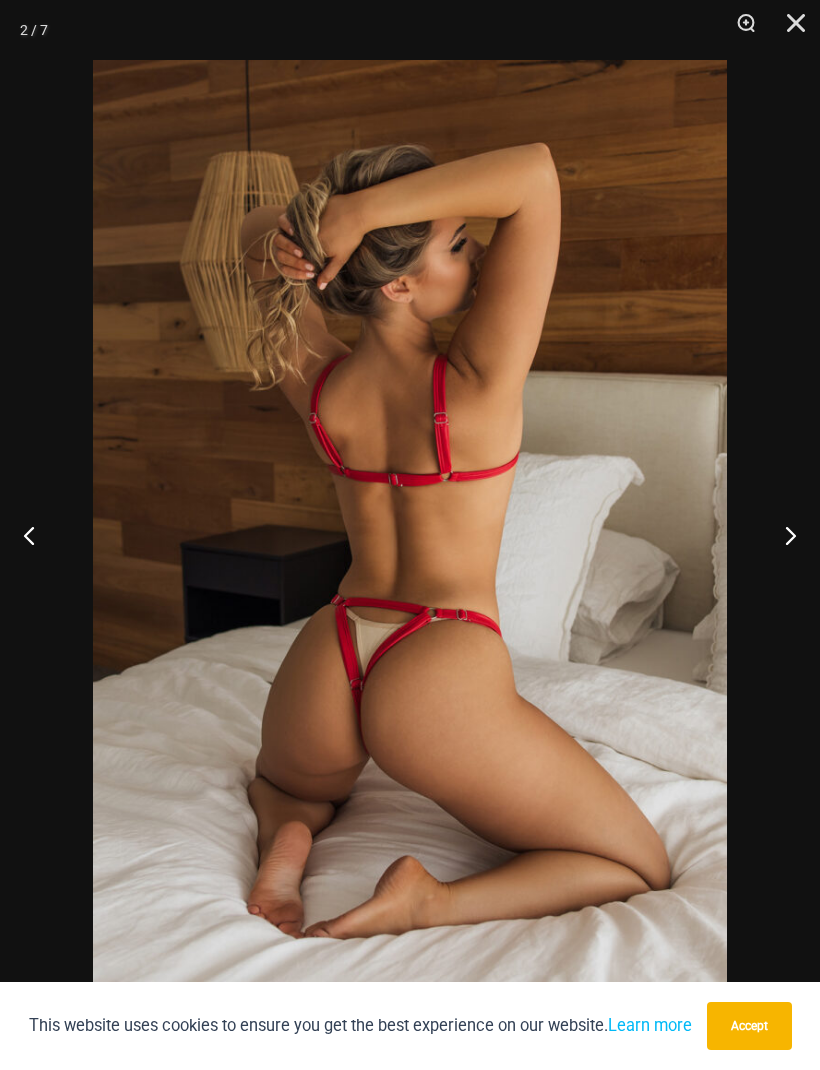 click at bounding box center [782, 535] 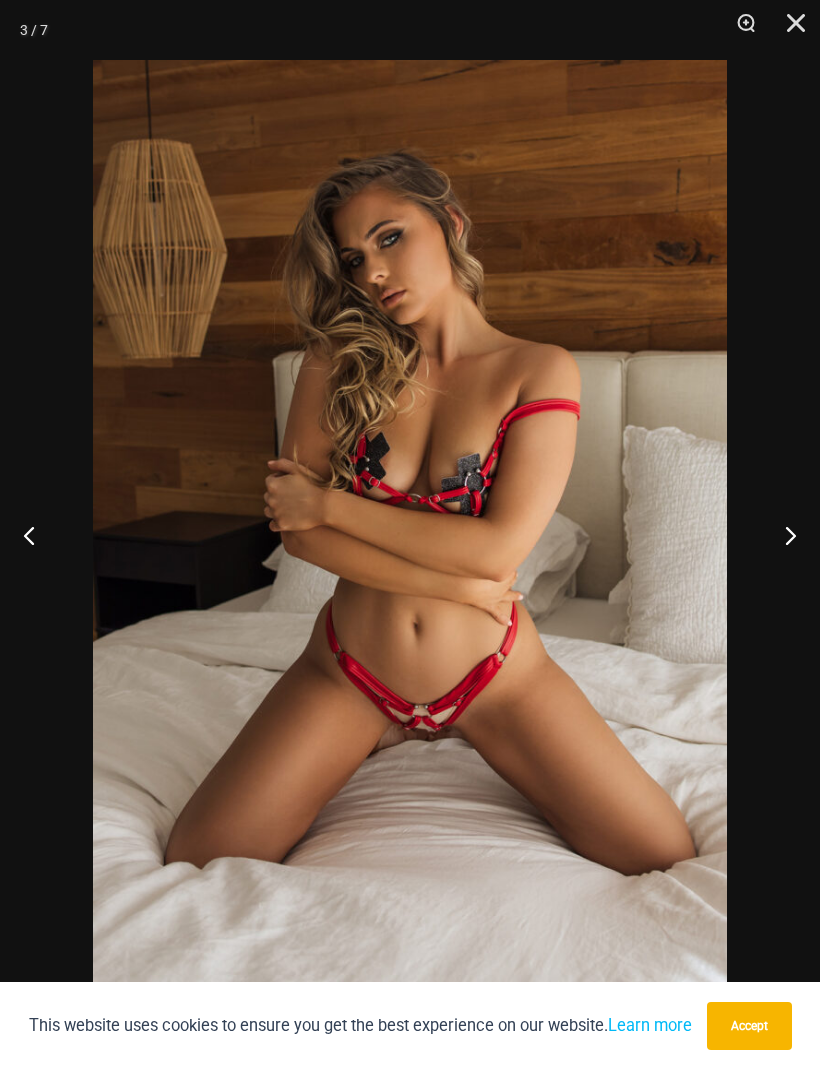 click at bounding box center [782, 535] 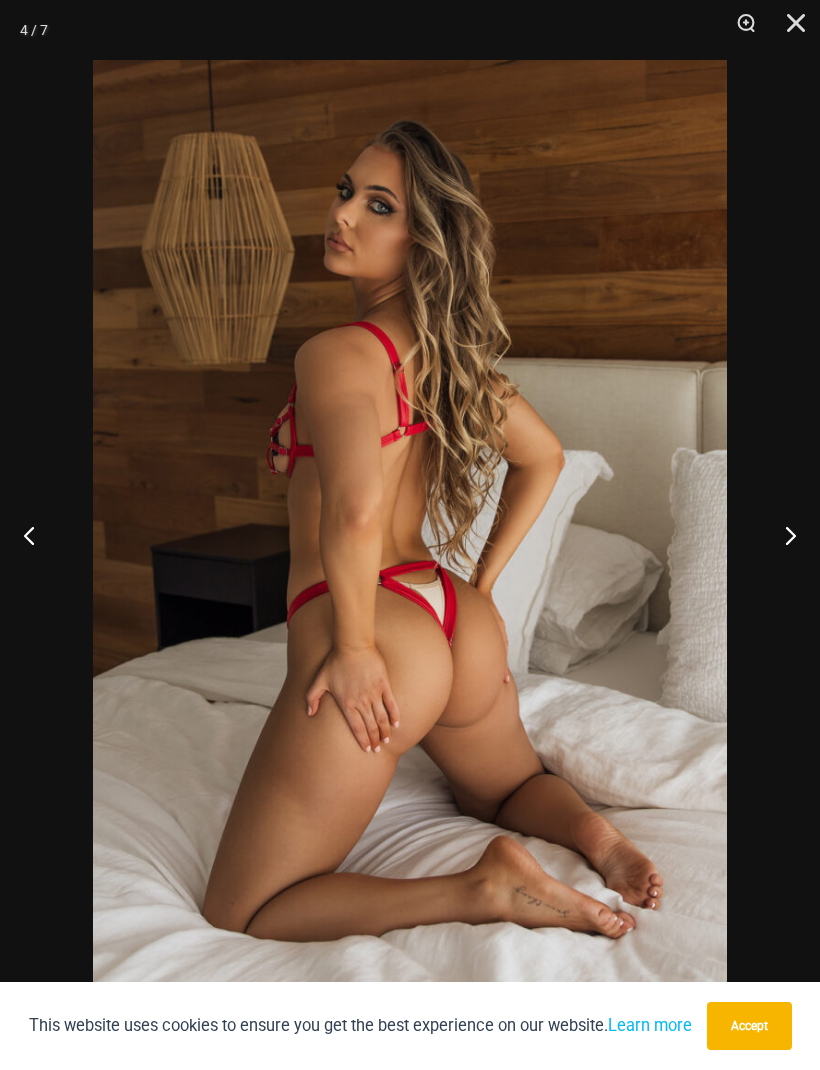 click at bounding box center (782, 535) 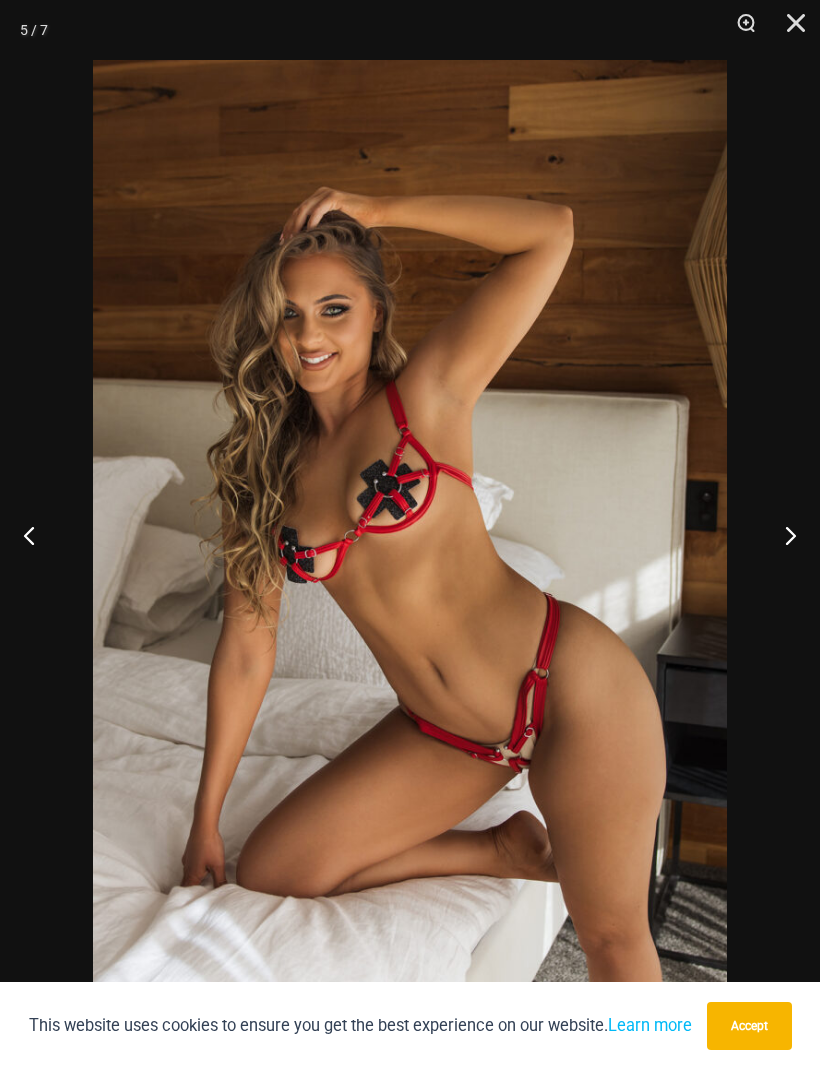 click at bounding box center (789, 30) 